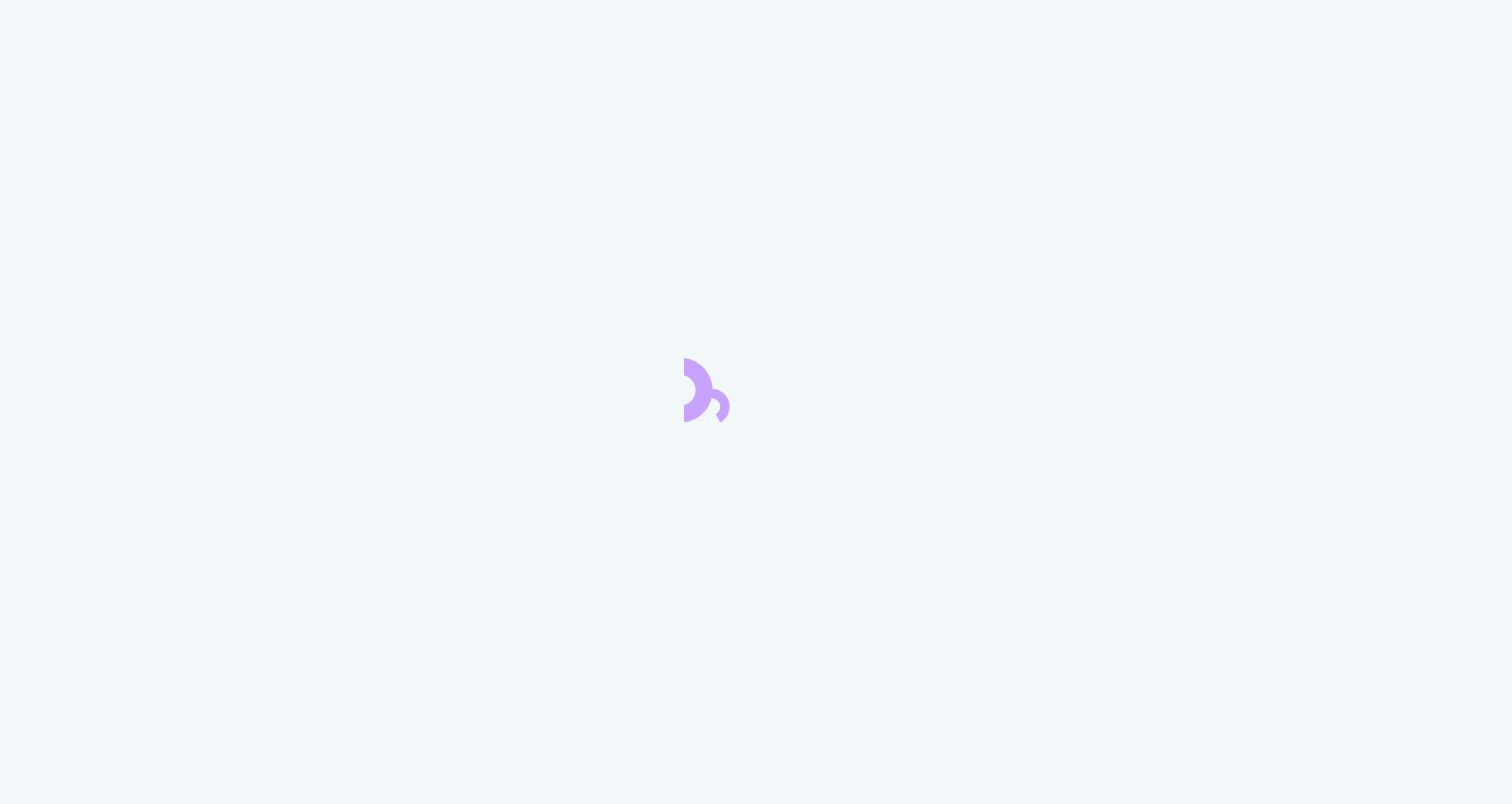 scroll, scrollTop: 0, scrollLeft: 0, axis: both 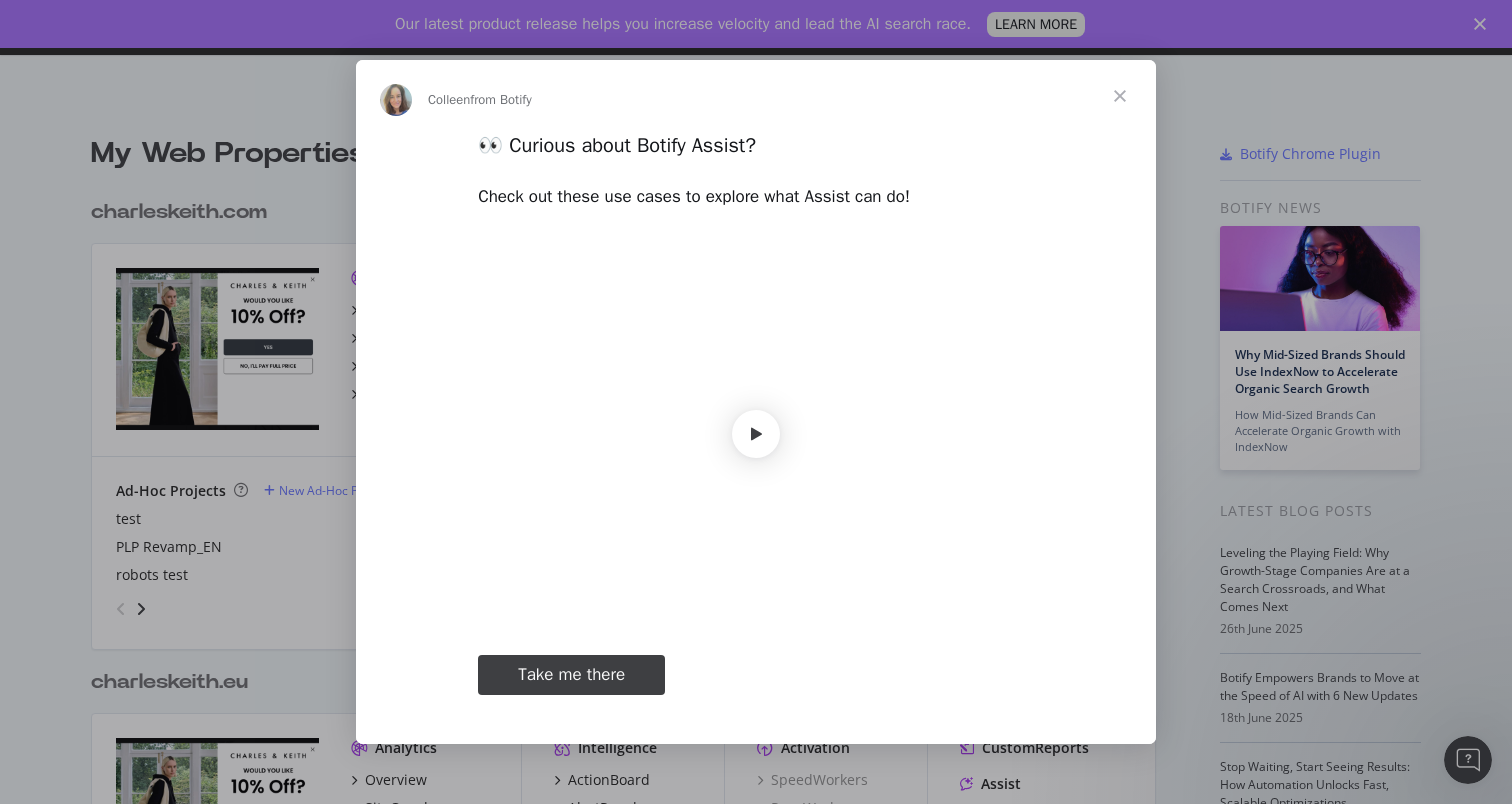 click at bounding box center [1120, 96] 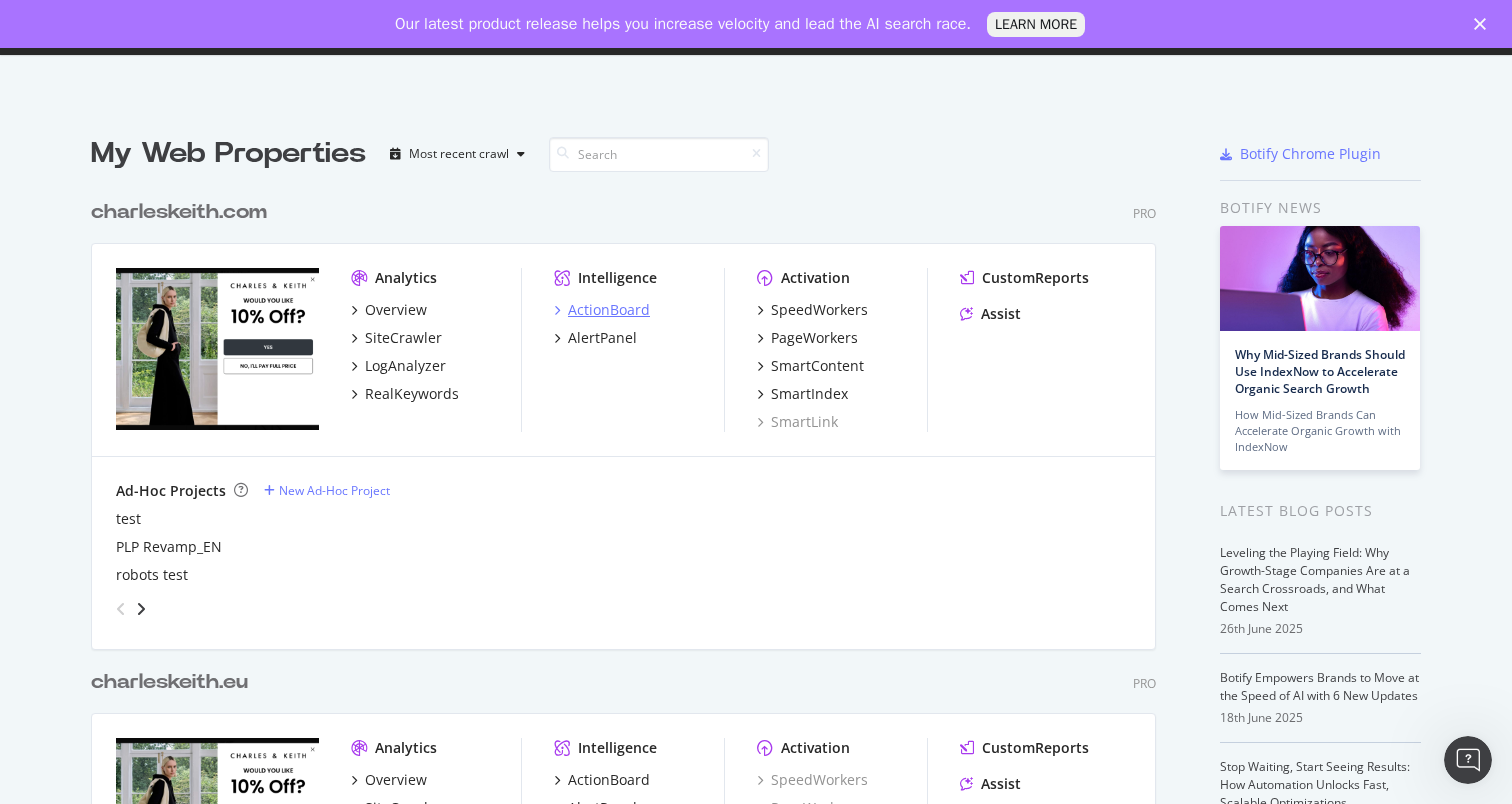 click on "ActionBoard" at bounding box center [609, 310] 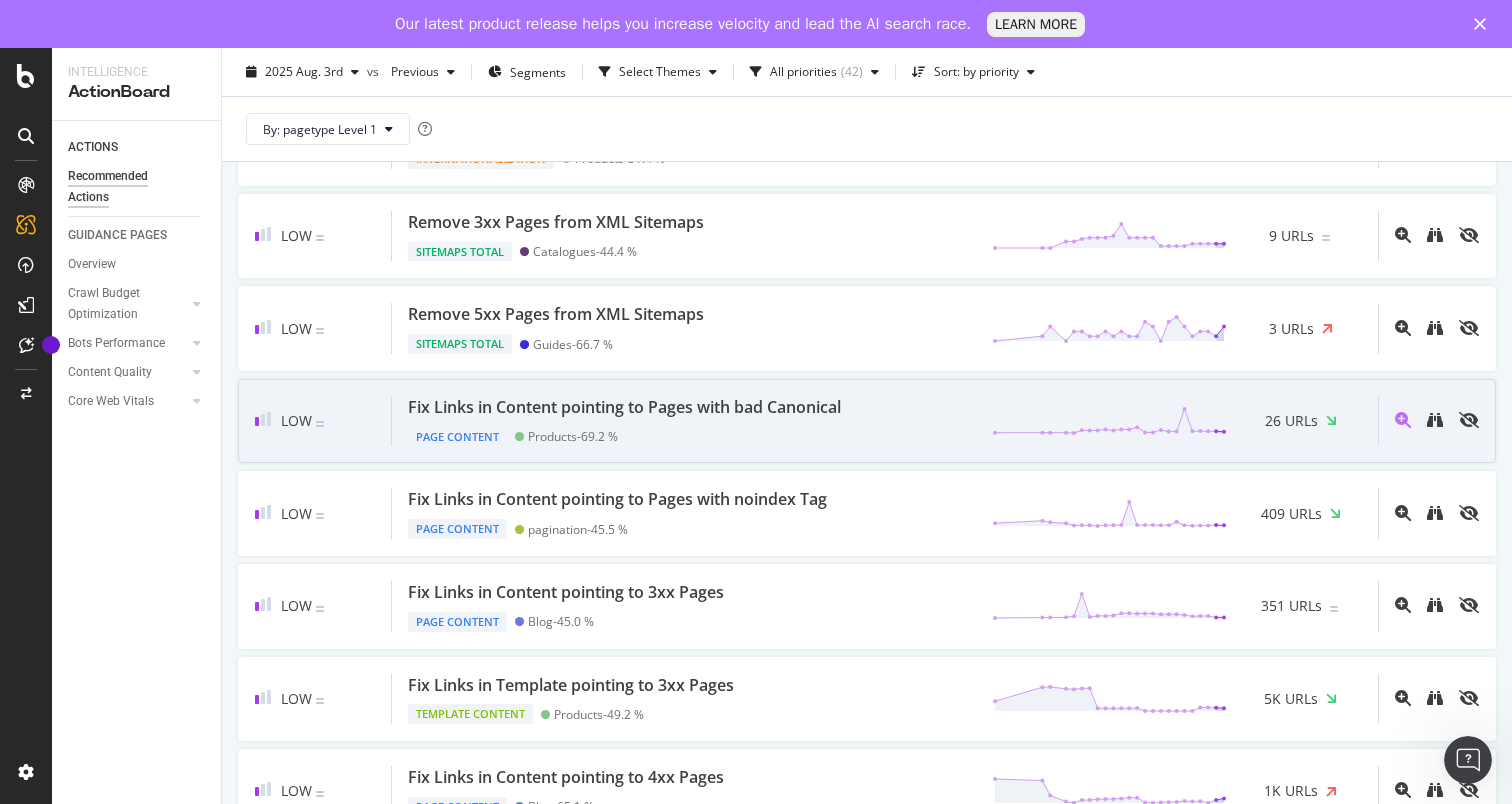scroll, scrollTop: 1205, scrollLeft: 0, axis: vertical 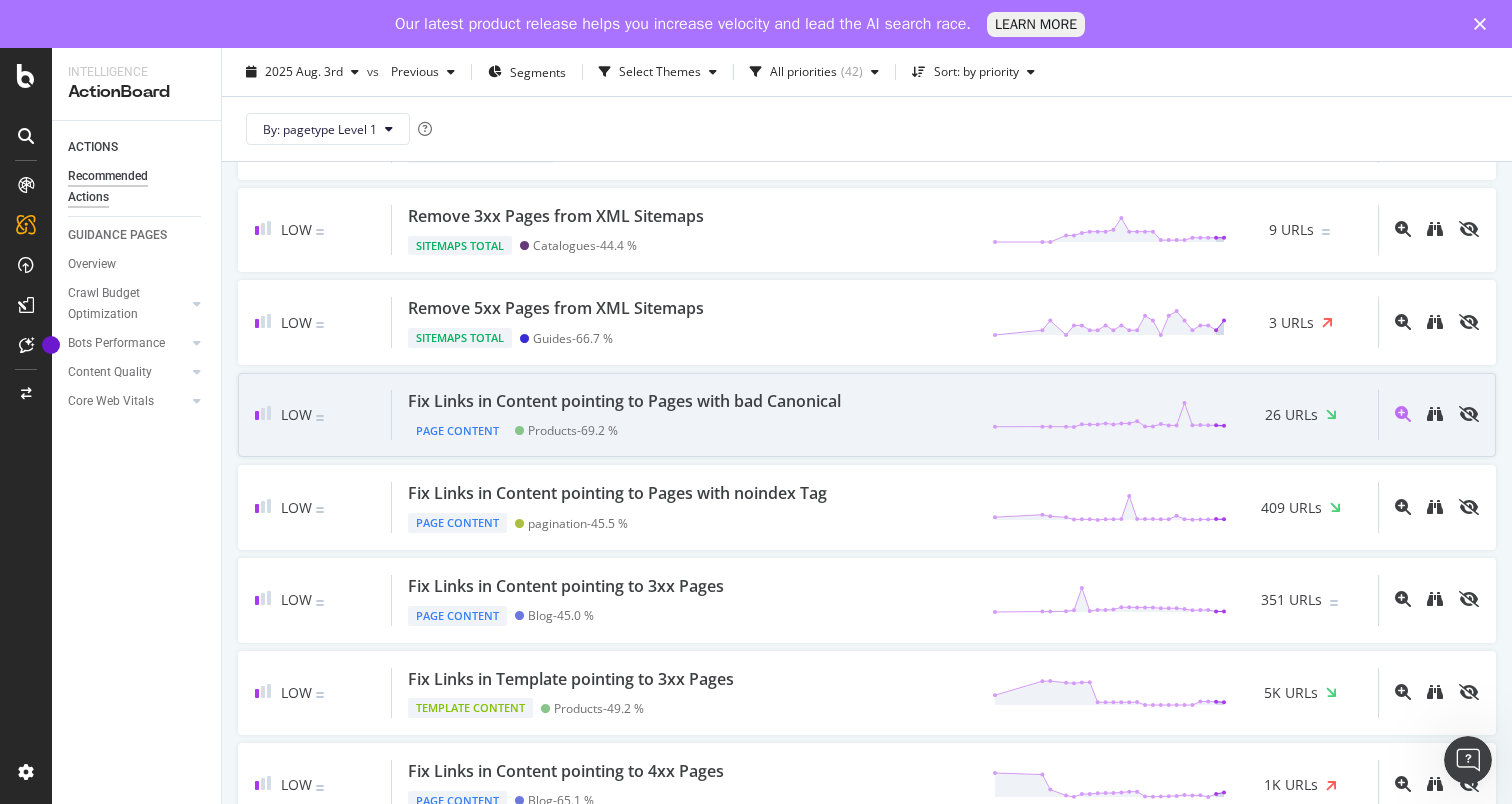click on "Fix Links in Content pointing to Pages with bad Canonical" at bounding box center [624, 401] 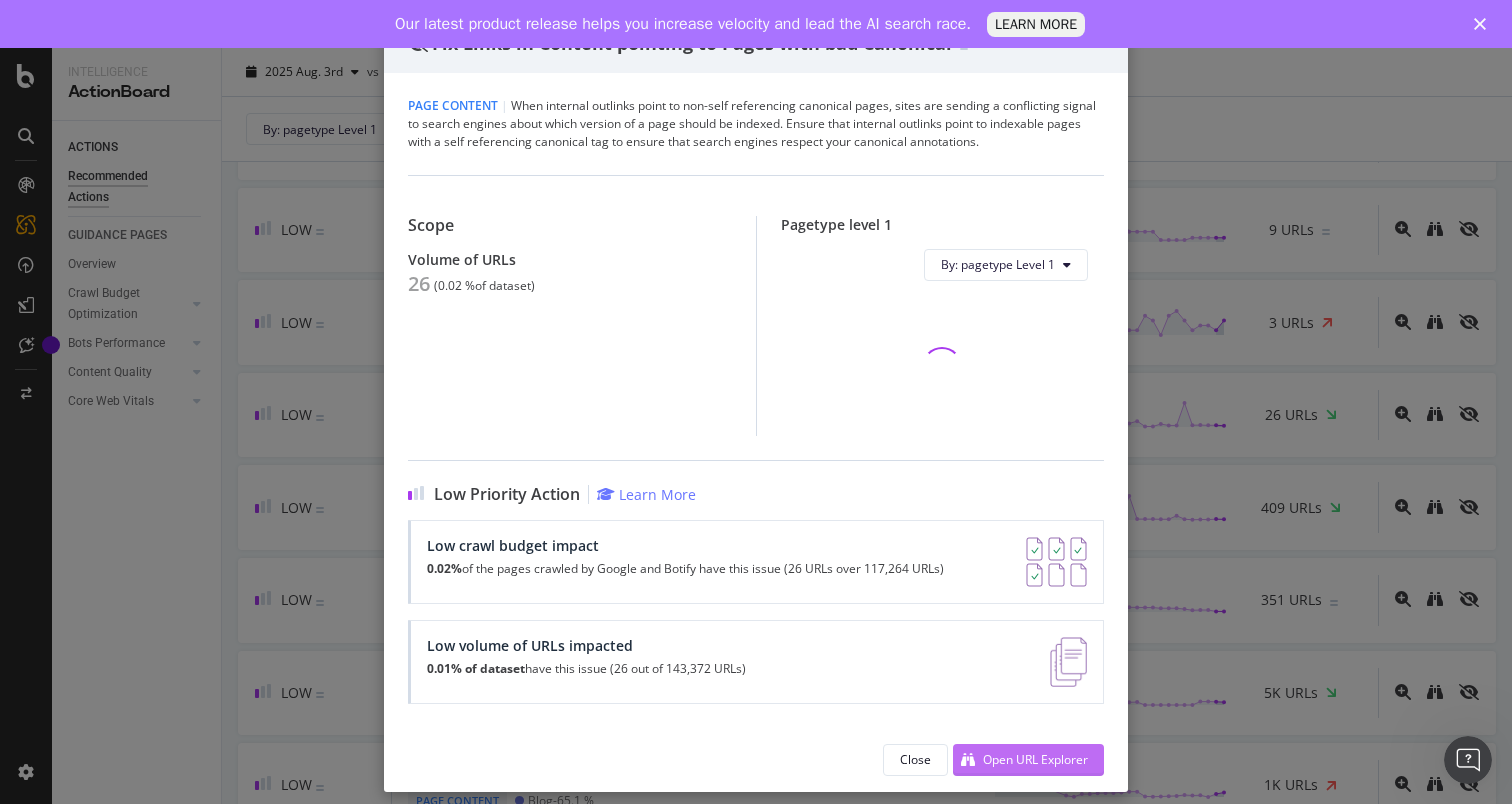 click on "Open URL Explorer" at bounding box center [1035, 759] 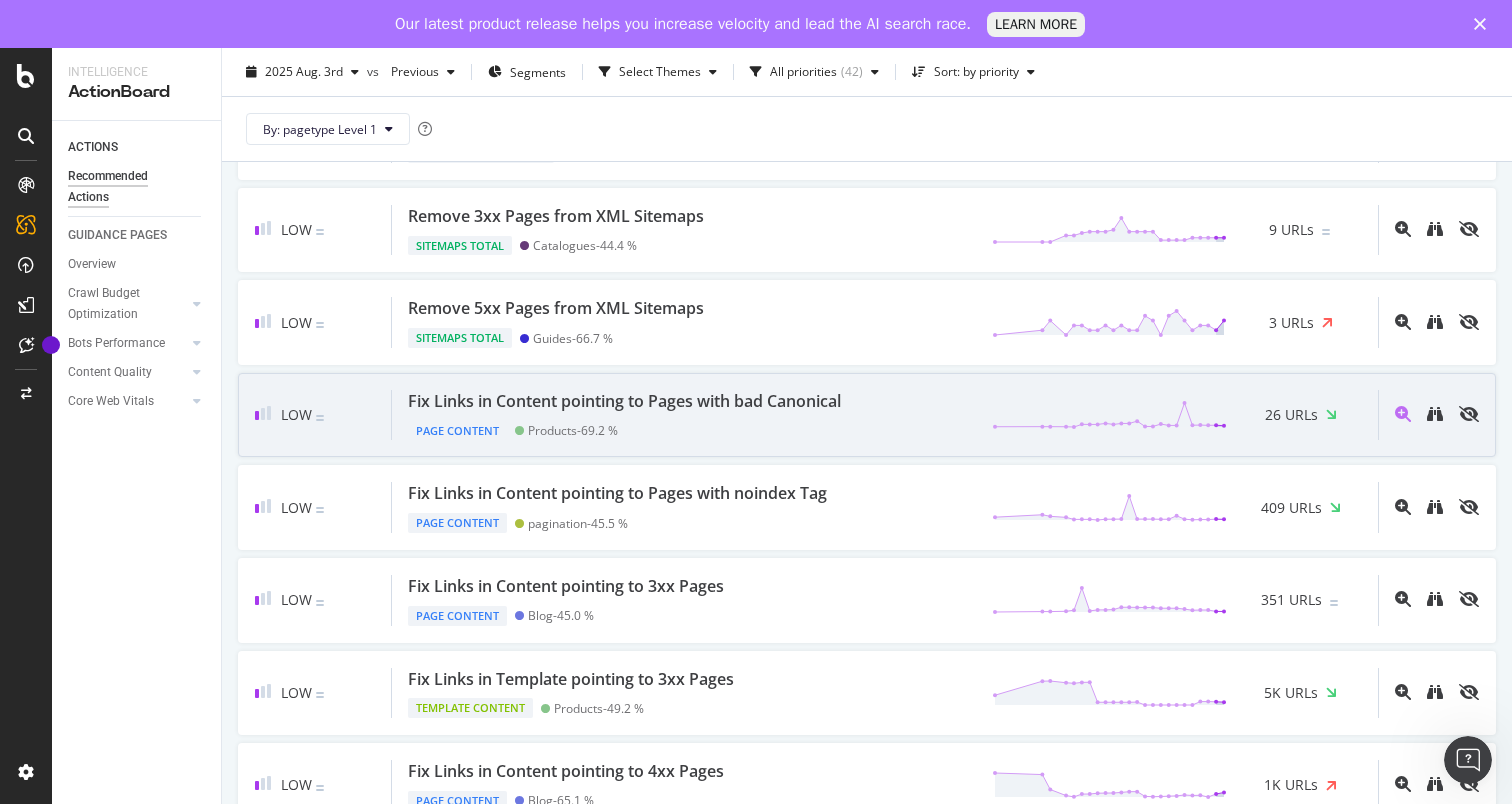 drag, startPoint x: 1385, startPoint y: 551, endPoint x: 1327, endPoint y: 447, distance: 119.0798 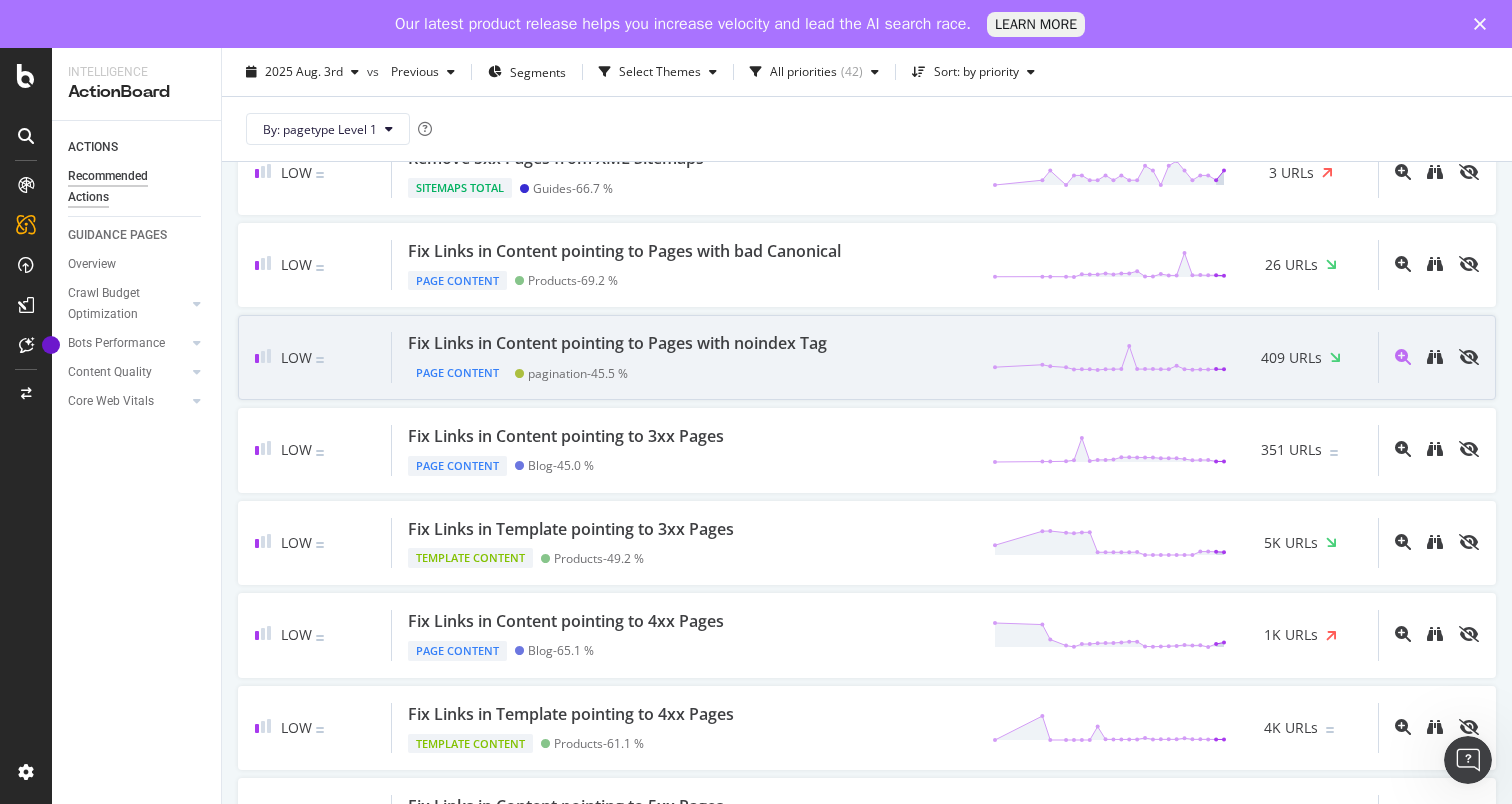 scroll, scrollTop: 1357, scrollLeft: 0, axis: vertical 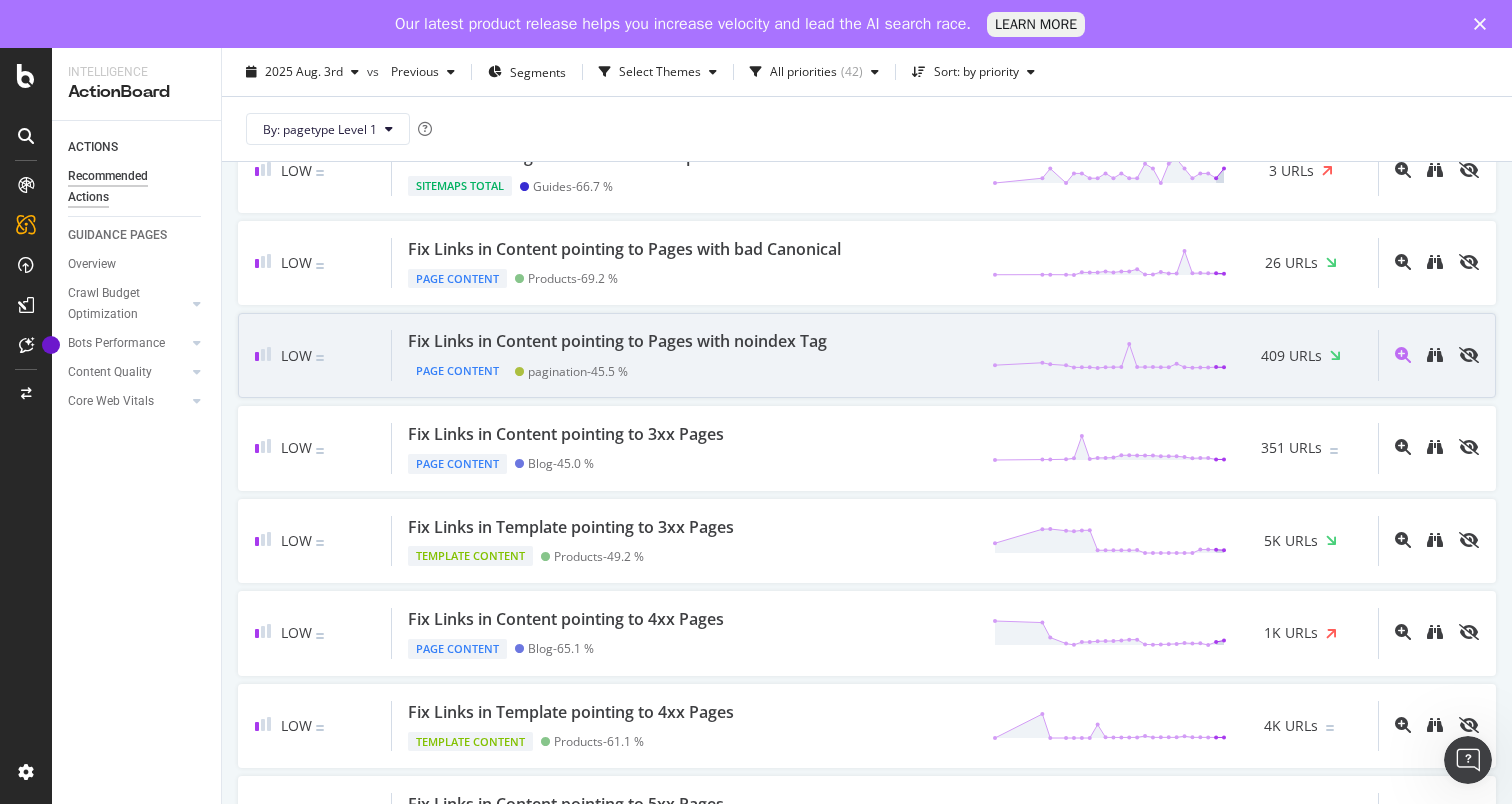 click on "Page Content pagination  -  45.5 %" at bounding box center (621, 367) 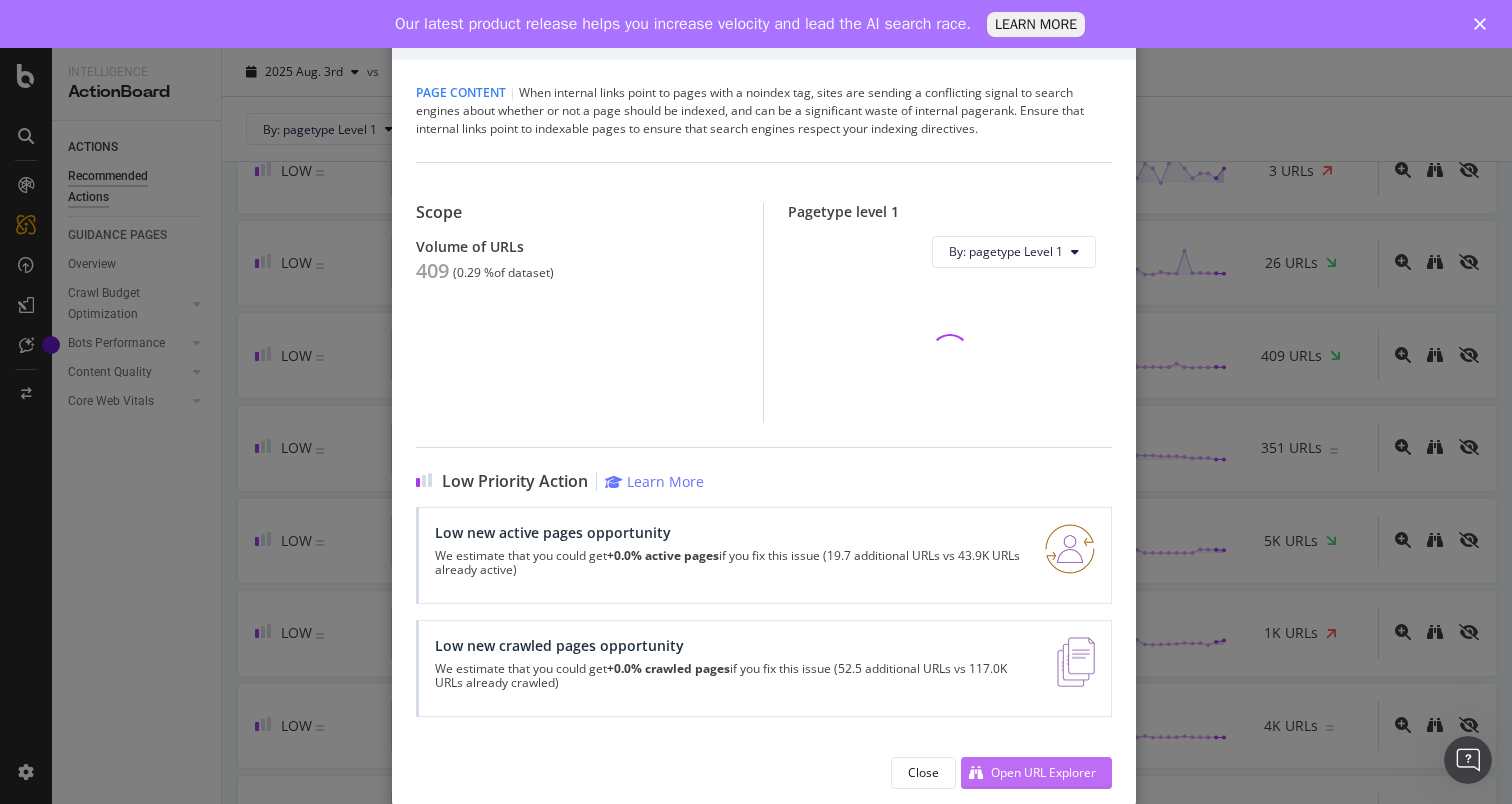 click on "Open URL Explorer" at bounding box center [1043, 772] 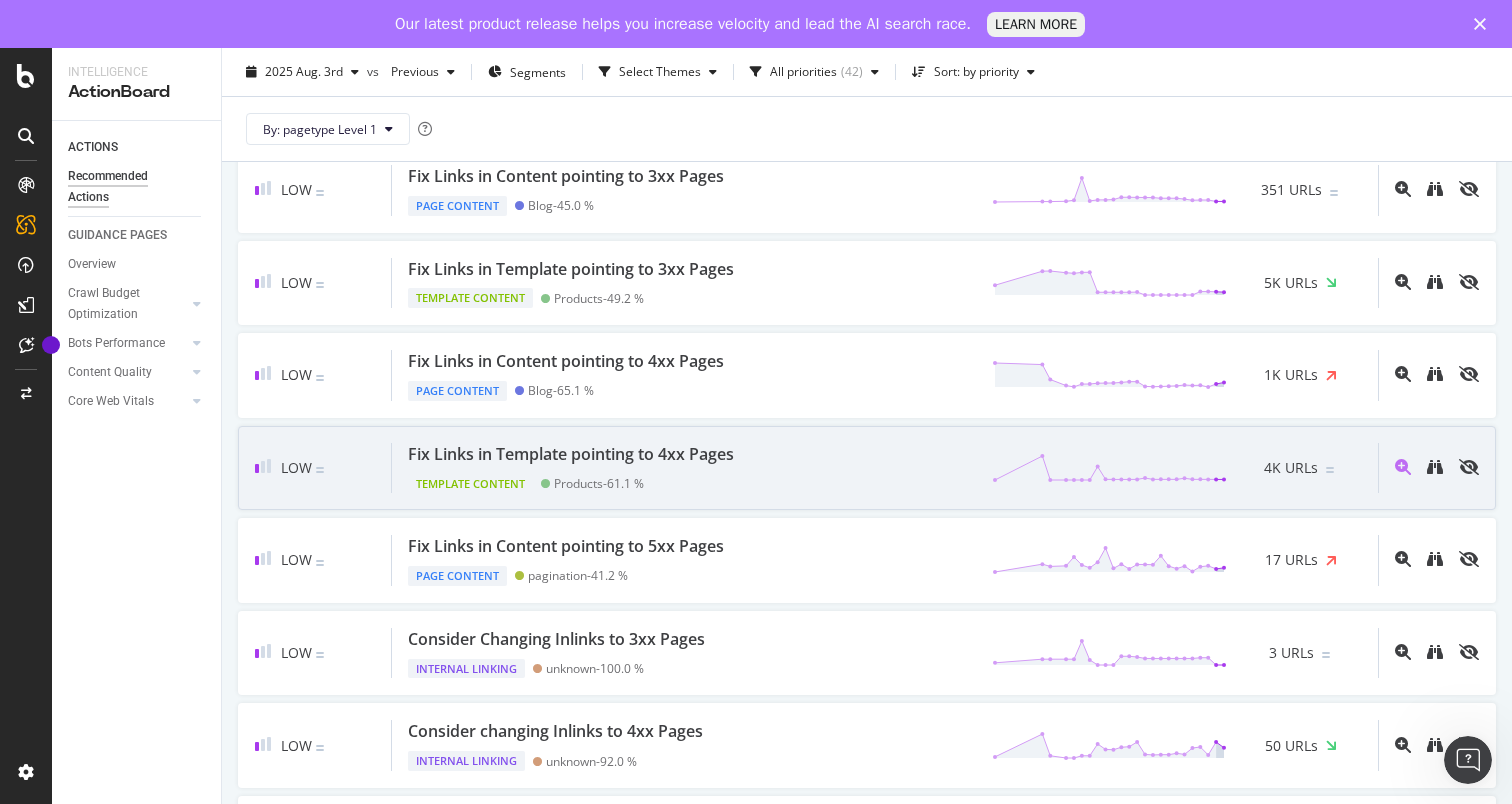 scroll, scrollTop: 1669, scrollLeft: 0, axis: vertical 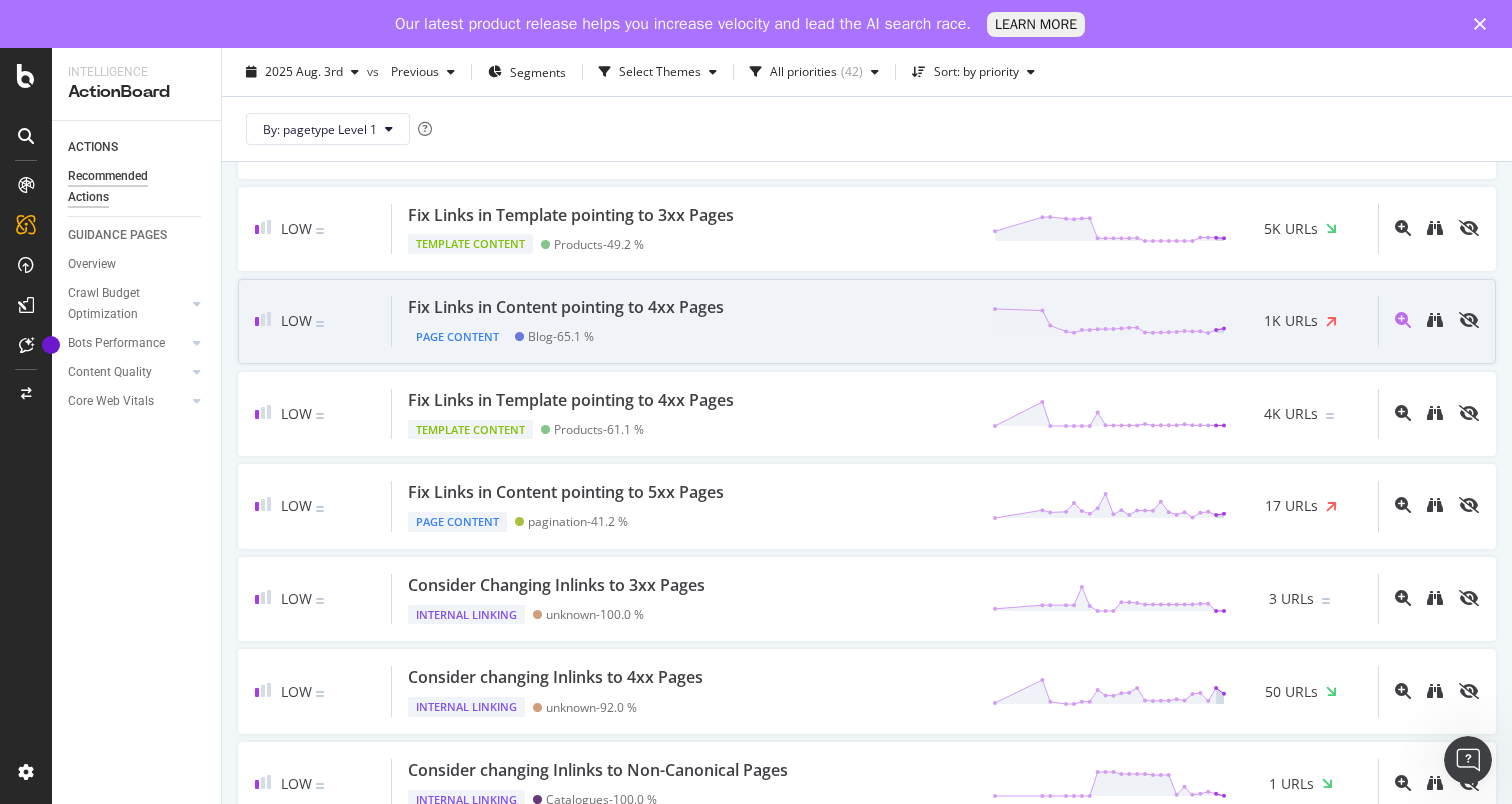 click on "Fix Links in Content pointing to 4xx Pages Page Content Blog  -  65.1 % 1K URLs" at bounding box center [885, 321] 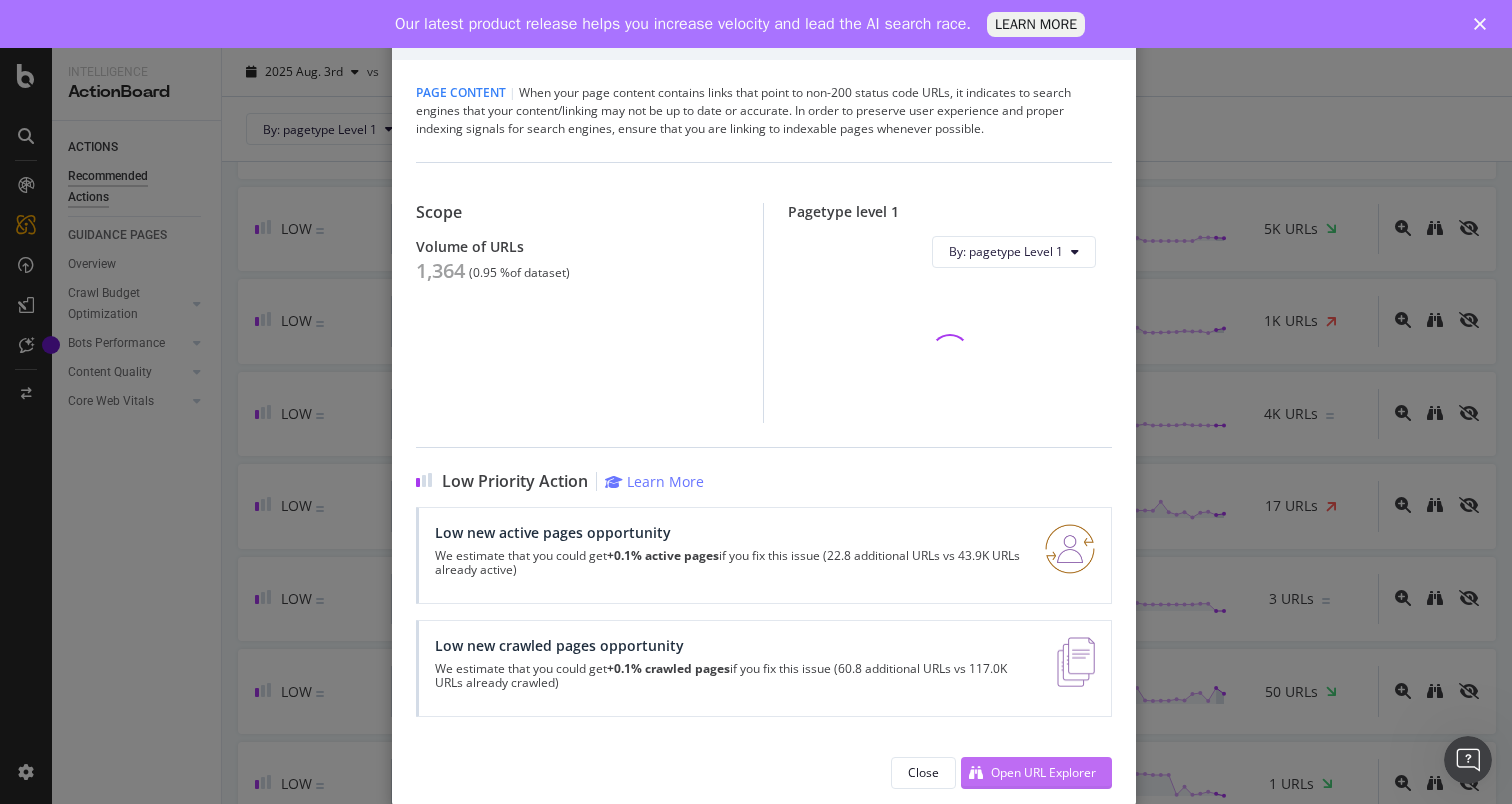 click on "Open URL Explorer" at bounding box center (1028, 773) 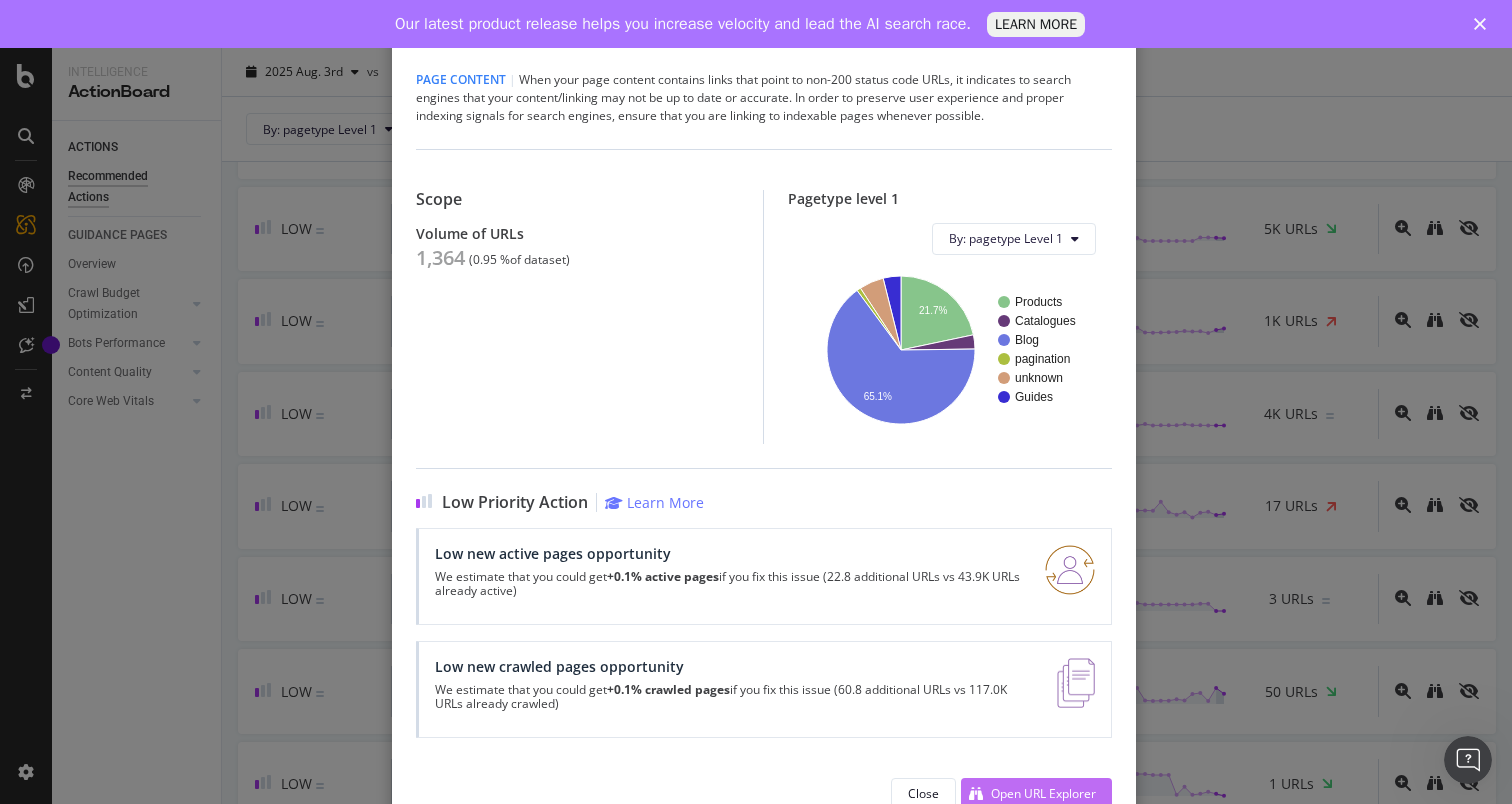 scroll, scrollTop: 35, scrollLeft: 0, axis: vertical 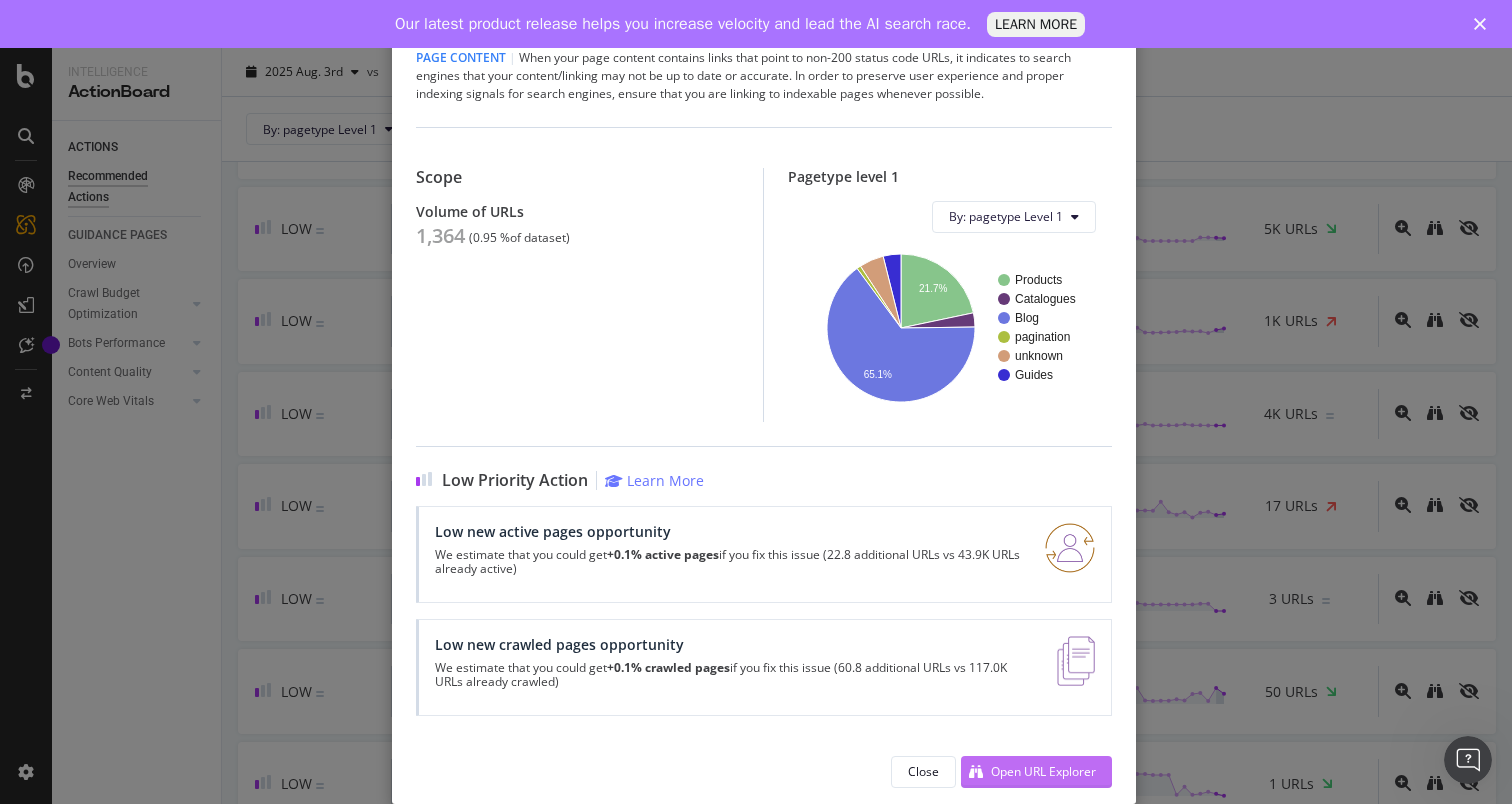 click on "Open URL Explorer" at bounding box center (1043, 771) 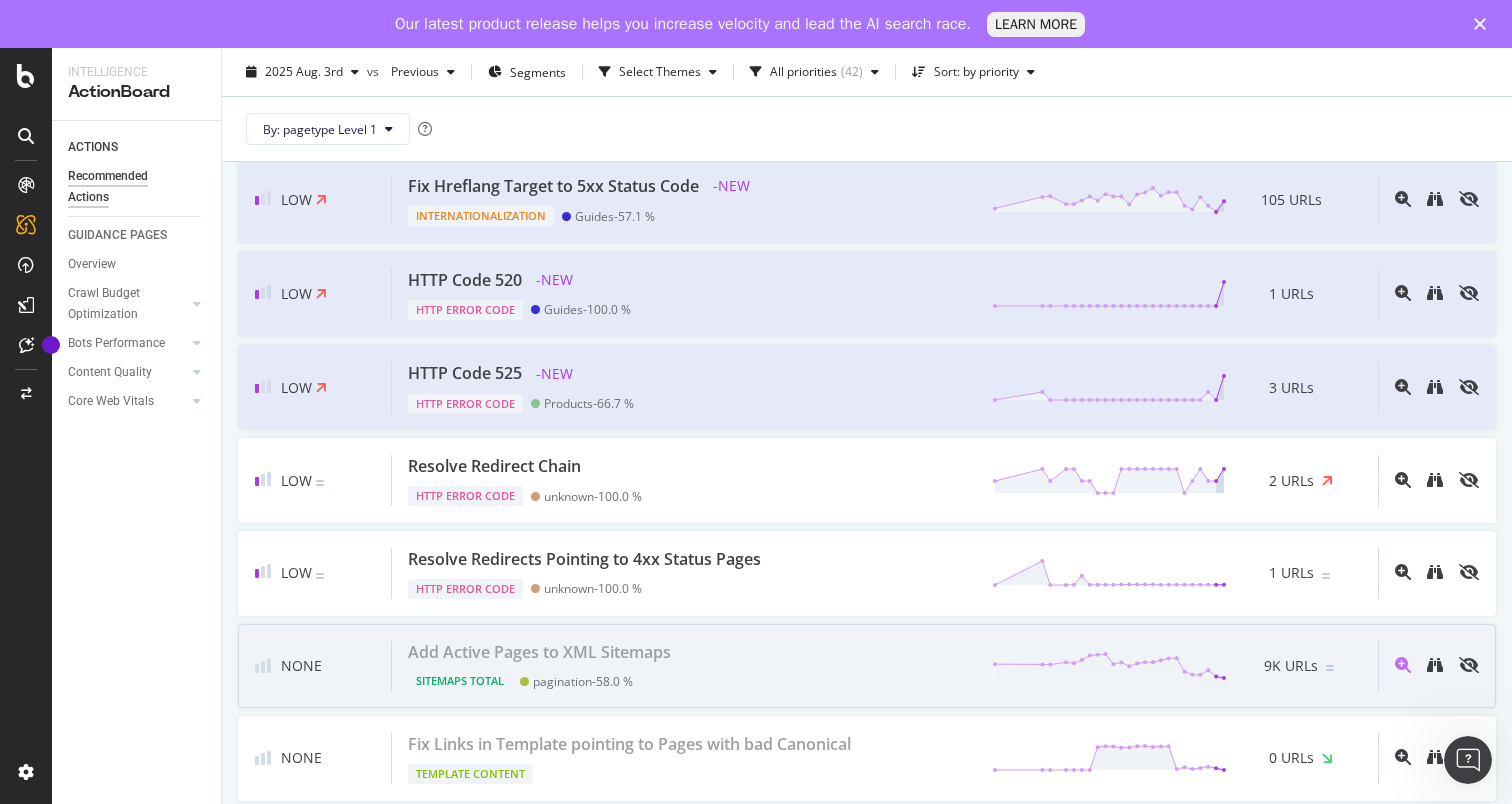 scroll, scrollTop: 3222, scrollLeft: 0, axis: vertical 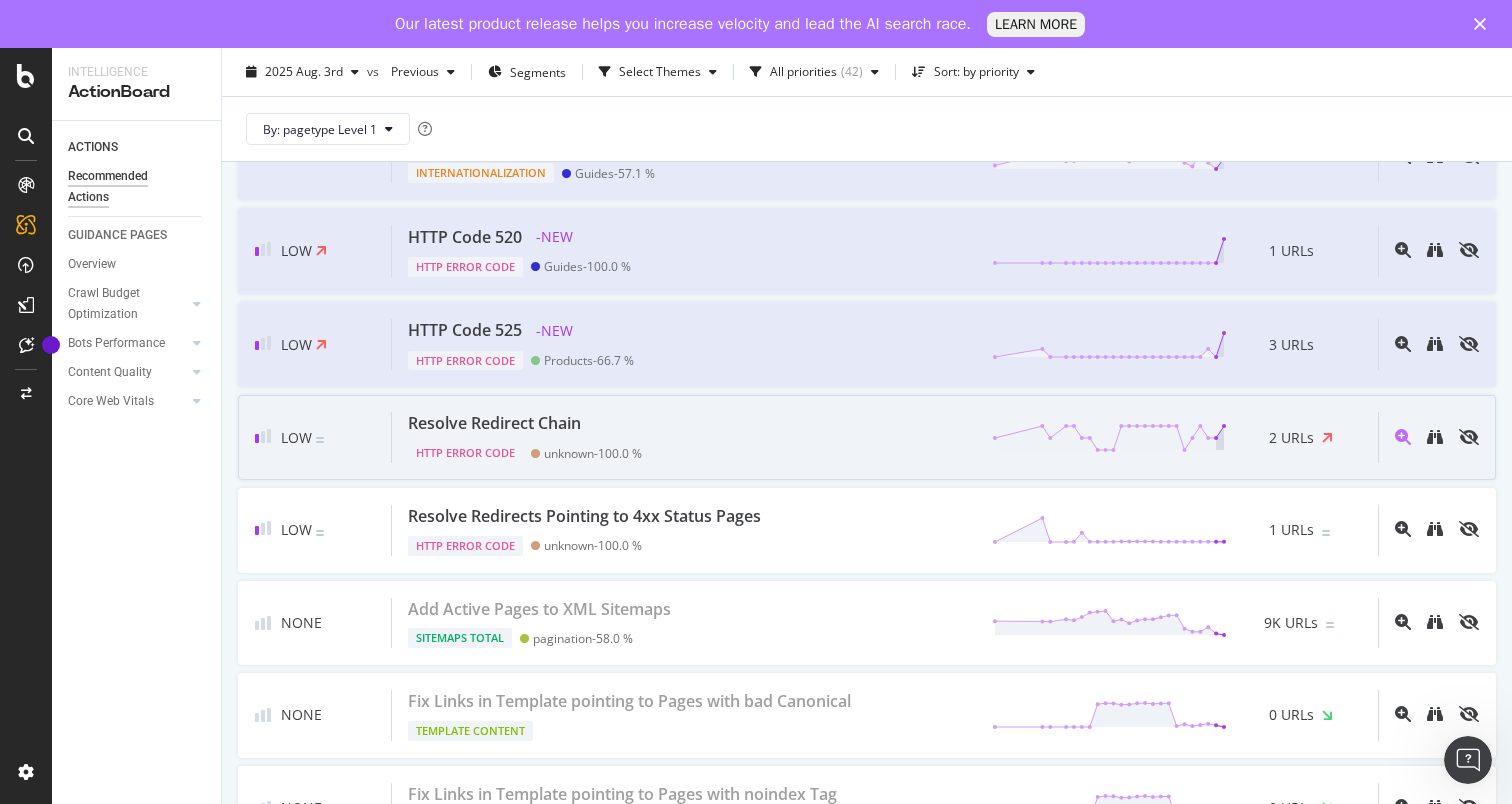click on "Resolve Redirect Chain HTTP Error Code unknown  -  100.0 % 2 URLs" at bounding box center [885, 437] 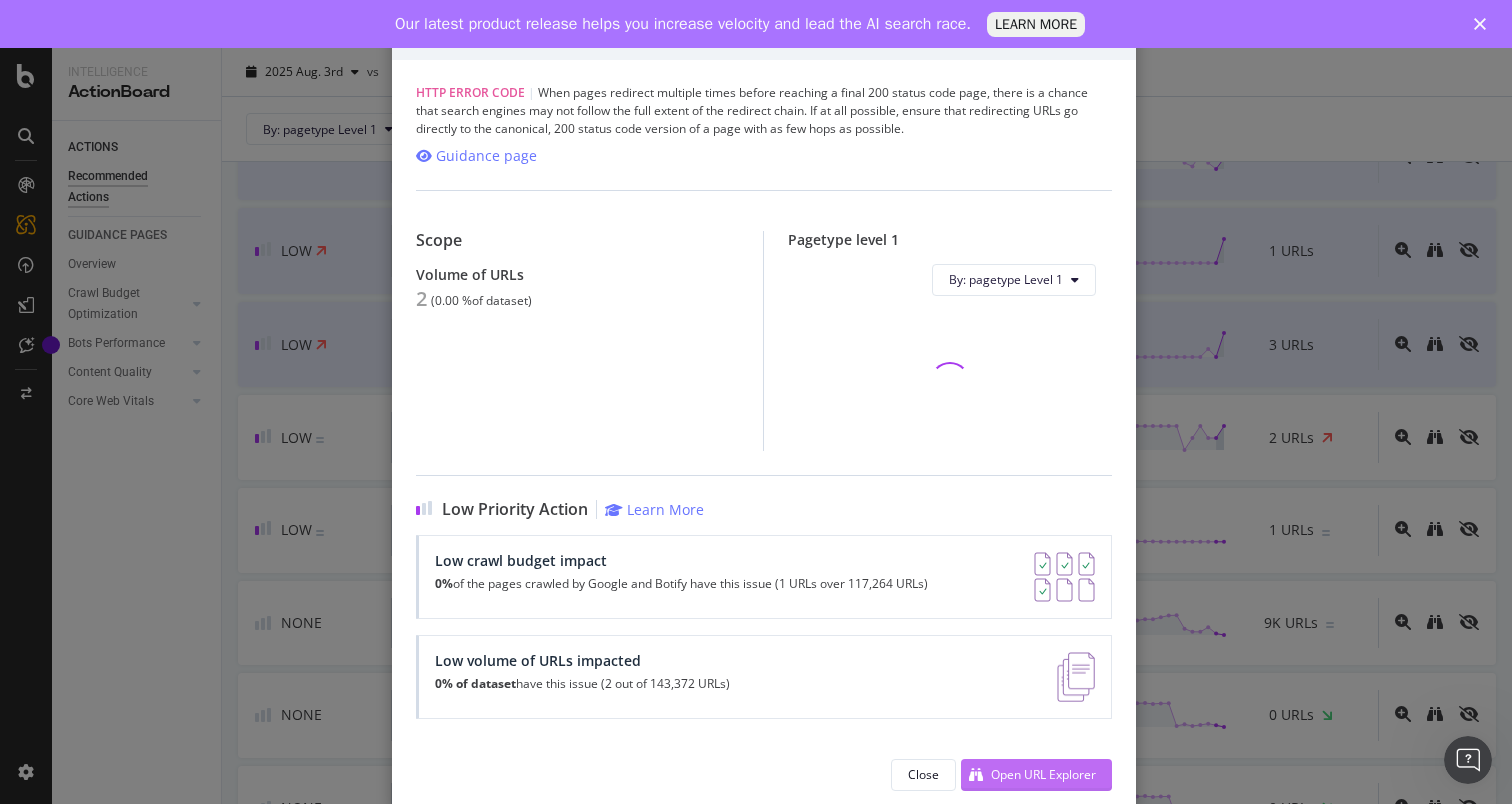 click on "Open URL Explorer" at bounding box center (1028, 775) 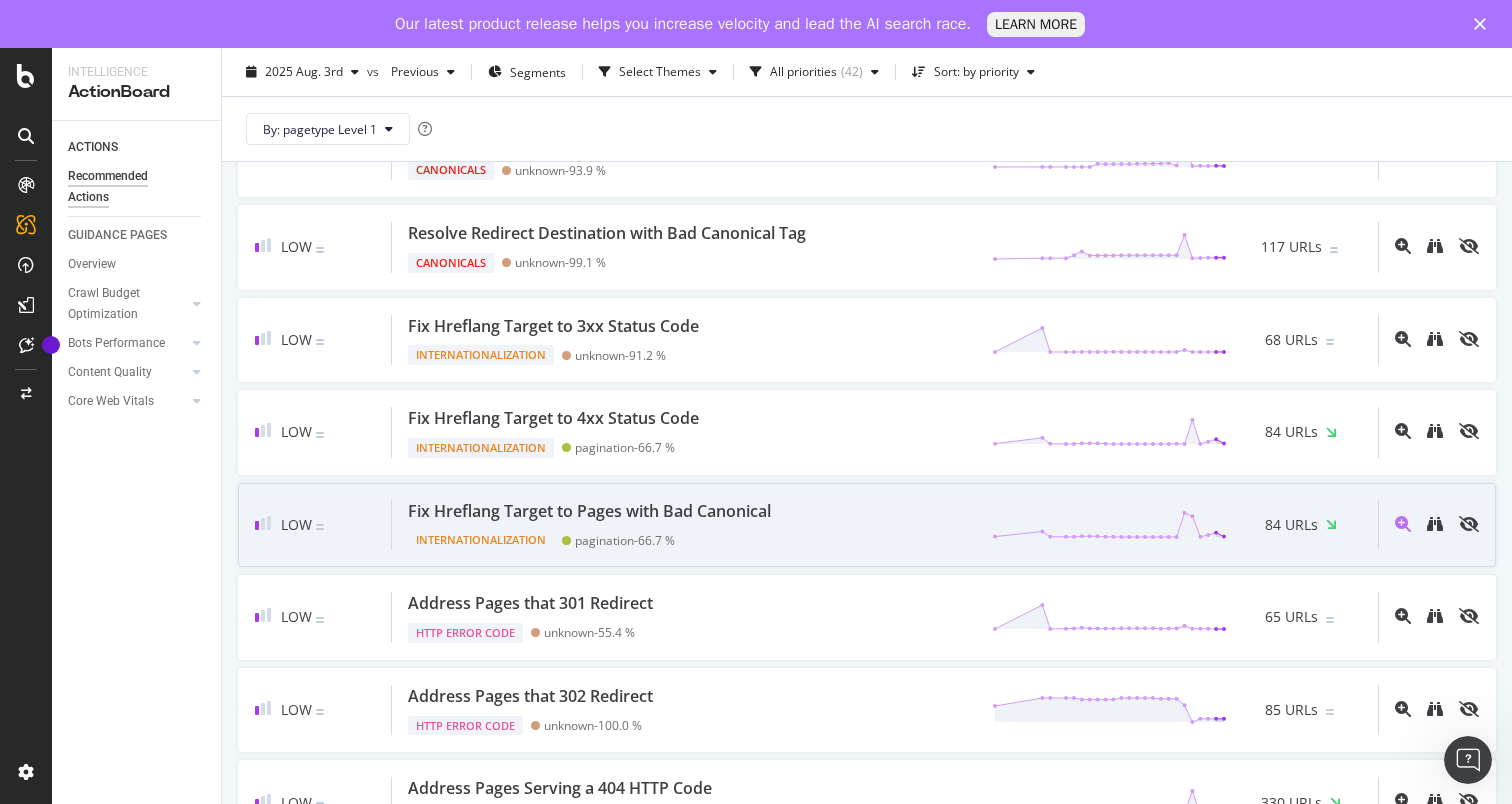 scroll, scrollTop: 2365, scrollLeft: 0, axis: vertical 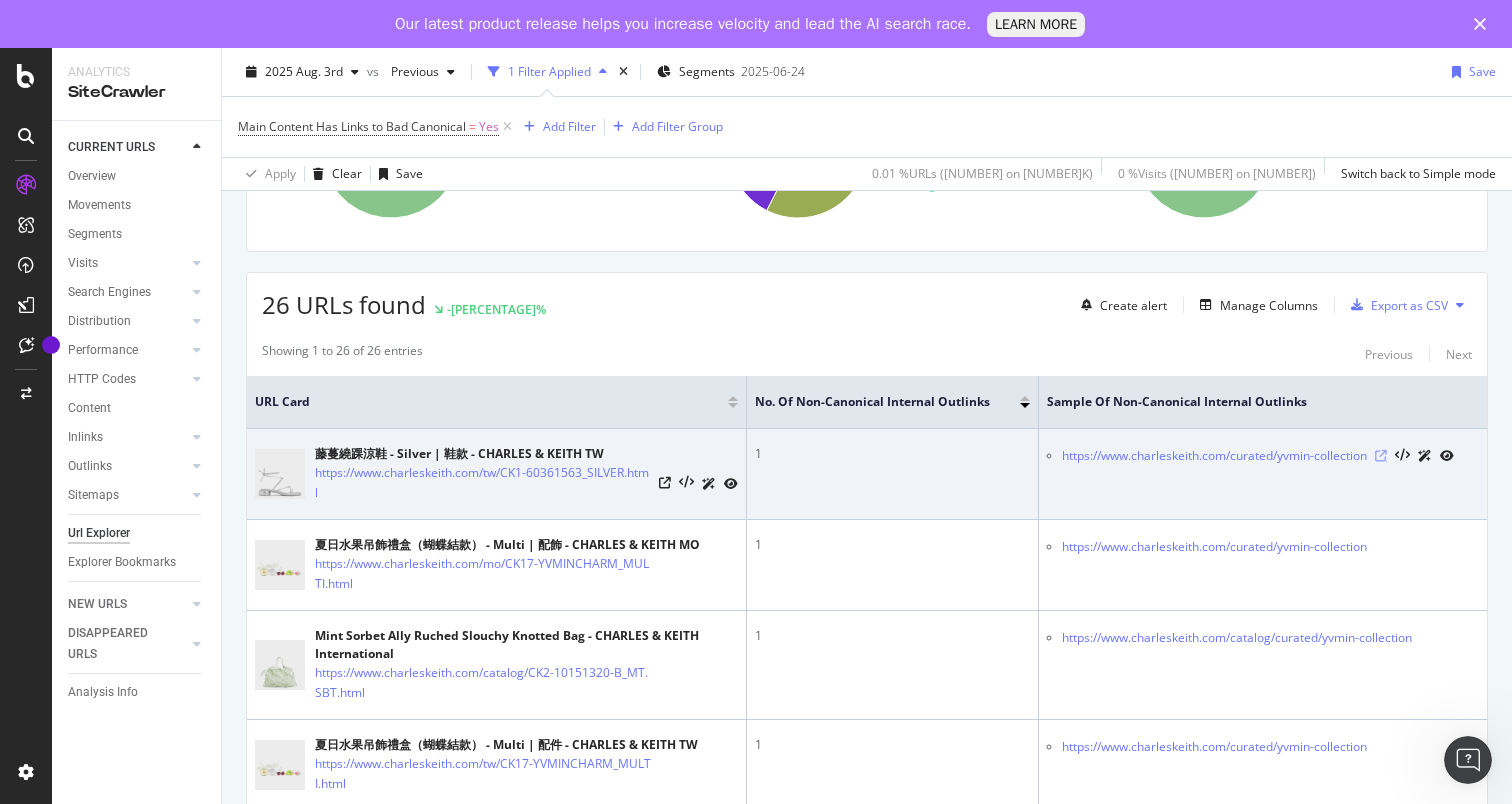 click at bounding box center (1381, 456) 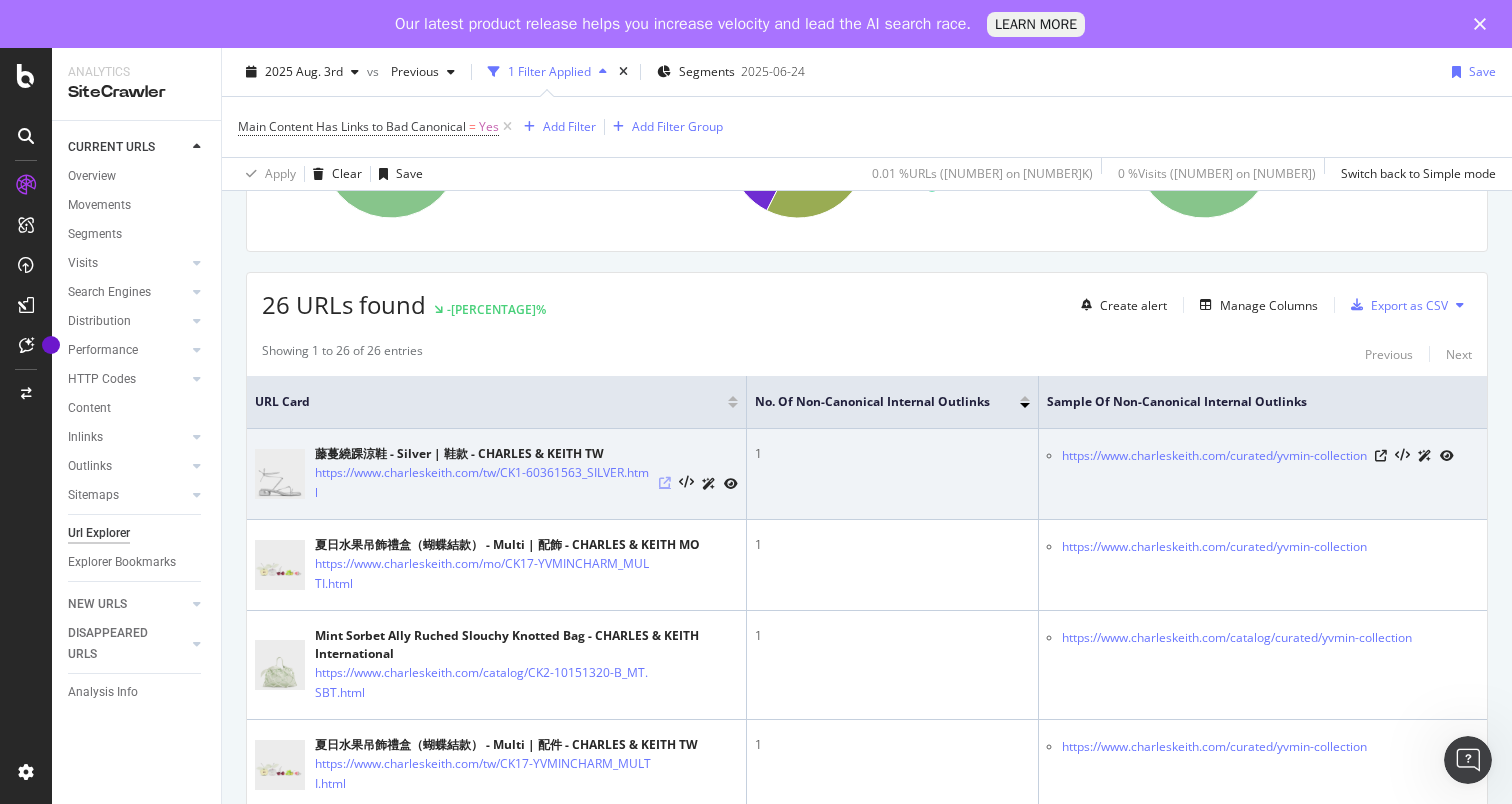 click at bounding box center [665, 483] 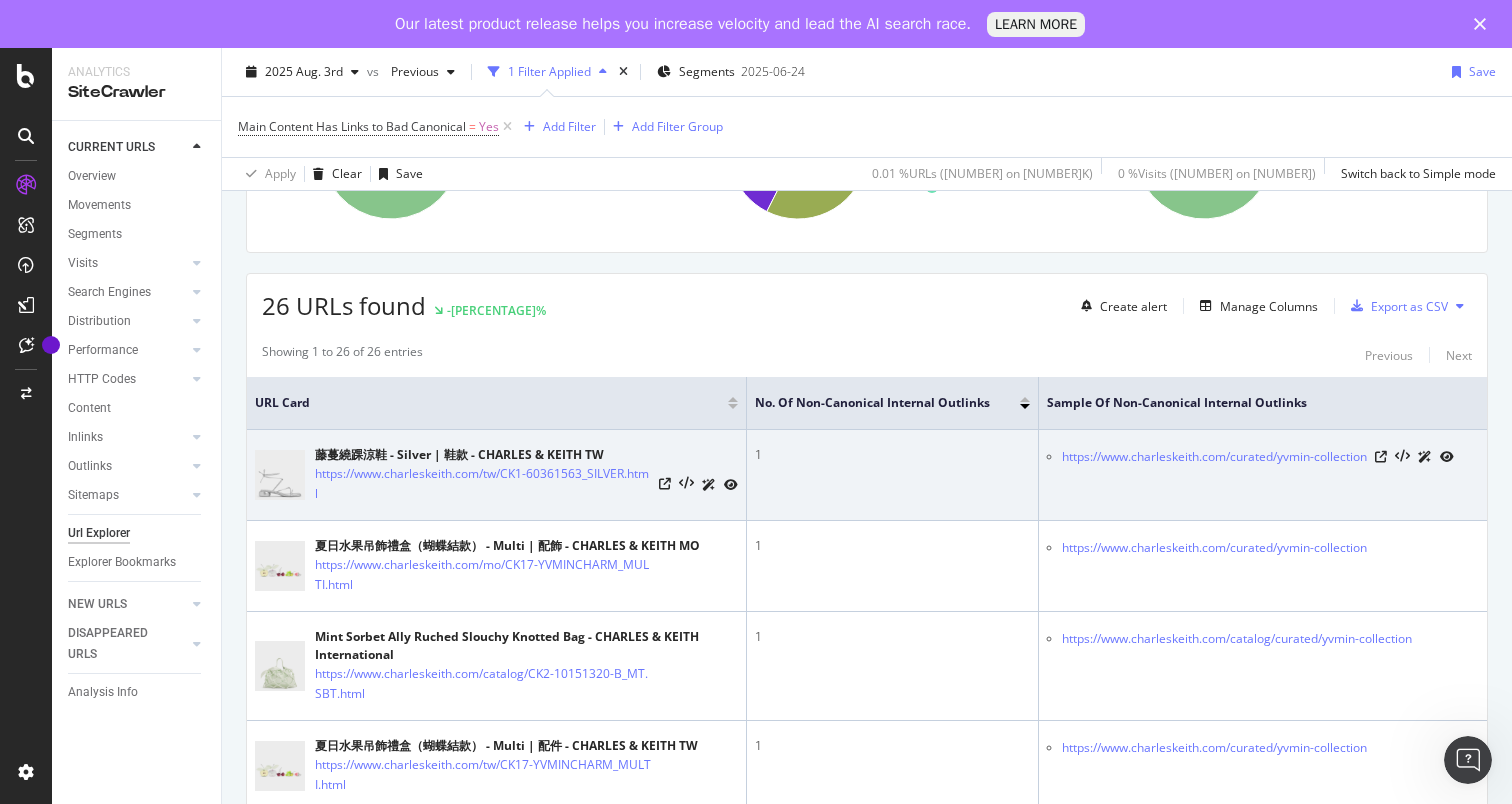 scroll, scrollTop: 0, scrollLeft: 0, axis: both 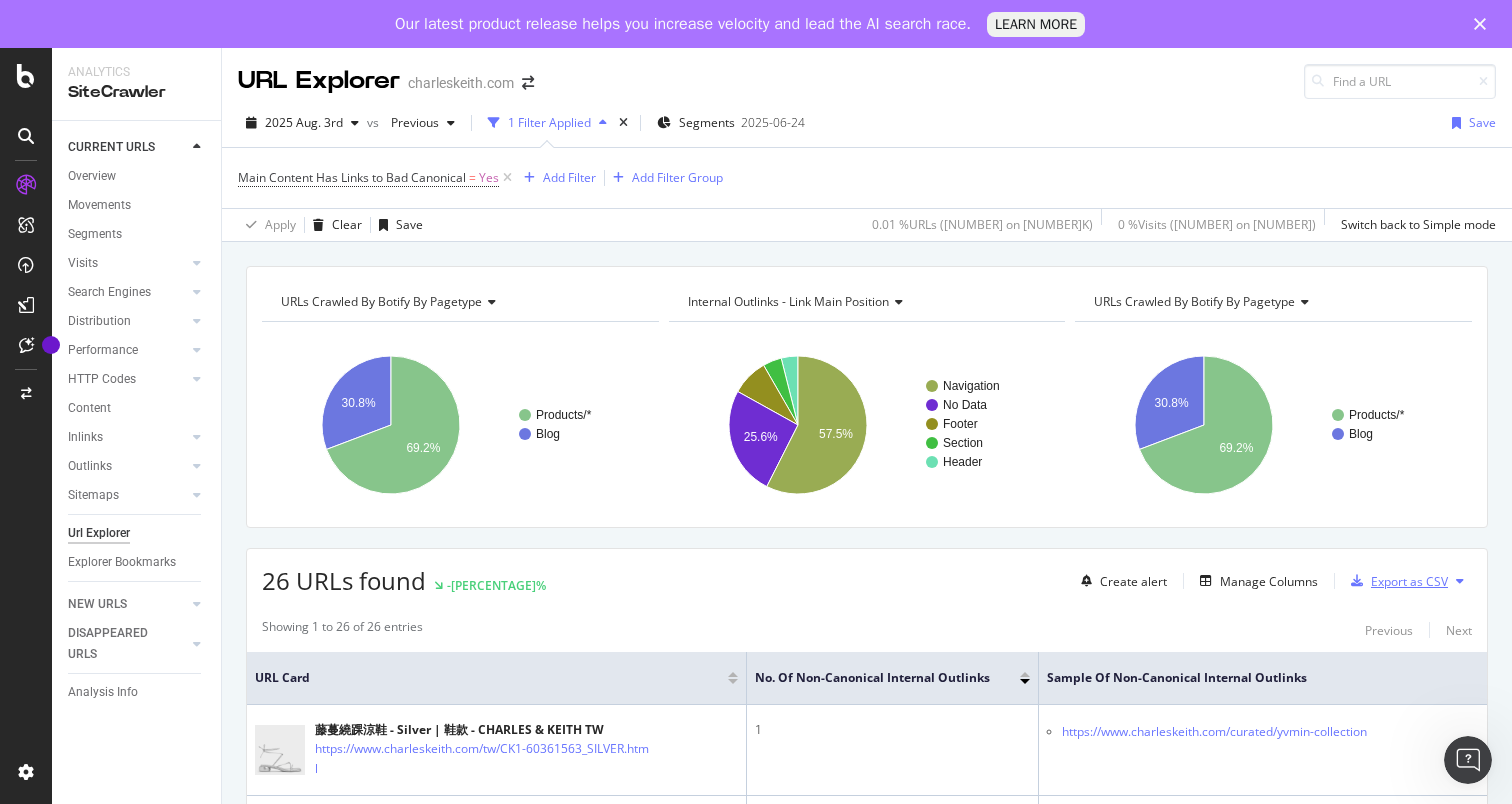 click on "Export as CSV" at bounding box center [1395, 581] 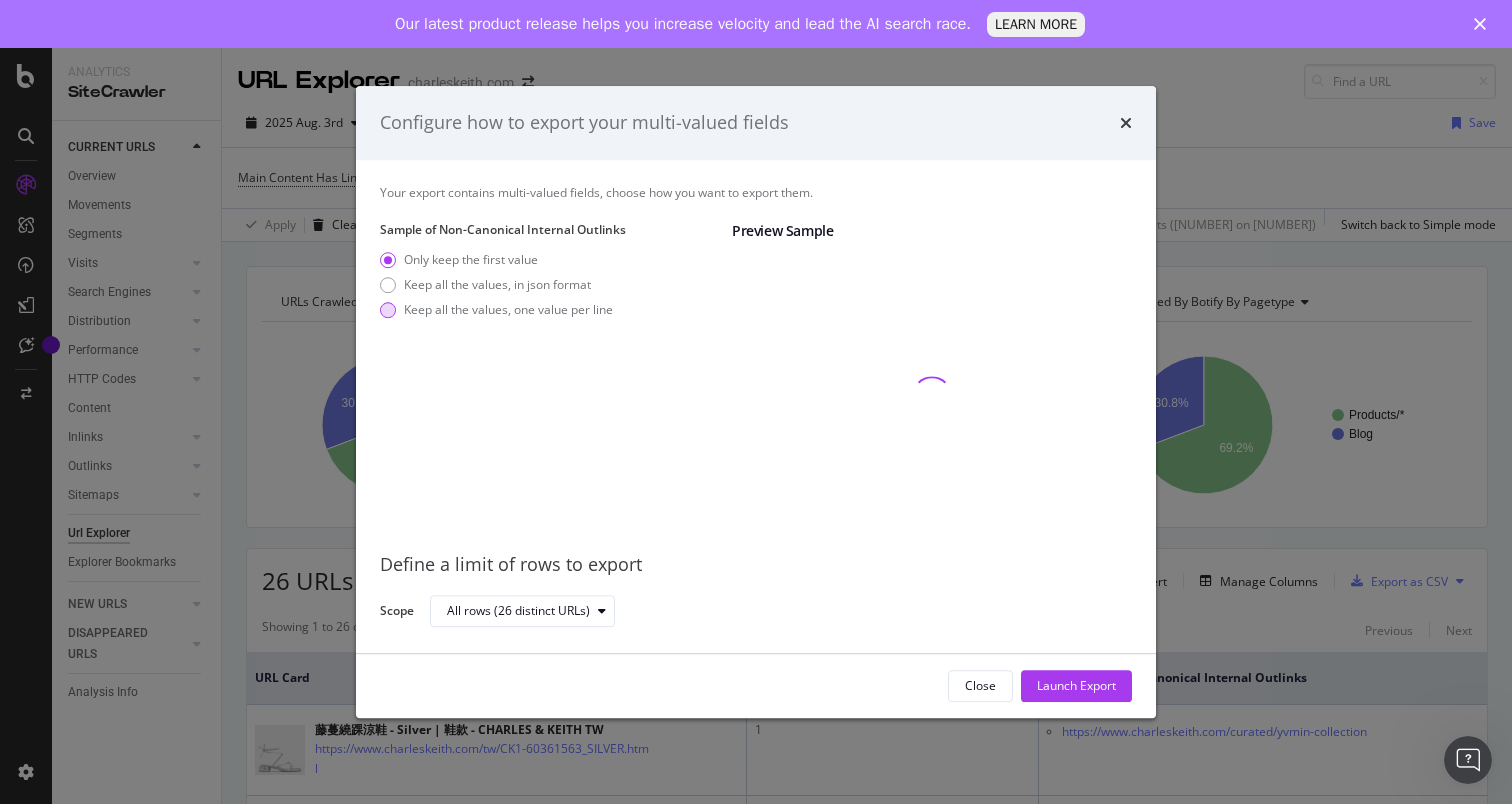 click on "Keep all the values, one value per line" at bounding box center (508, 309) 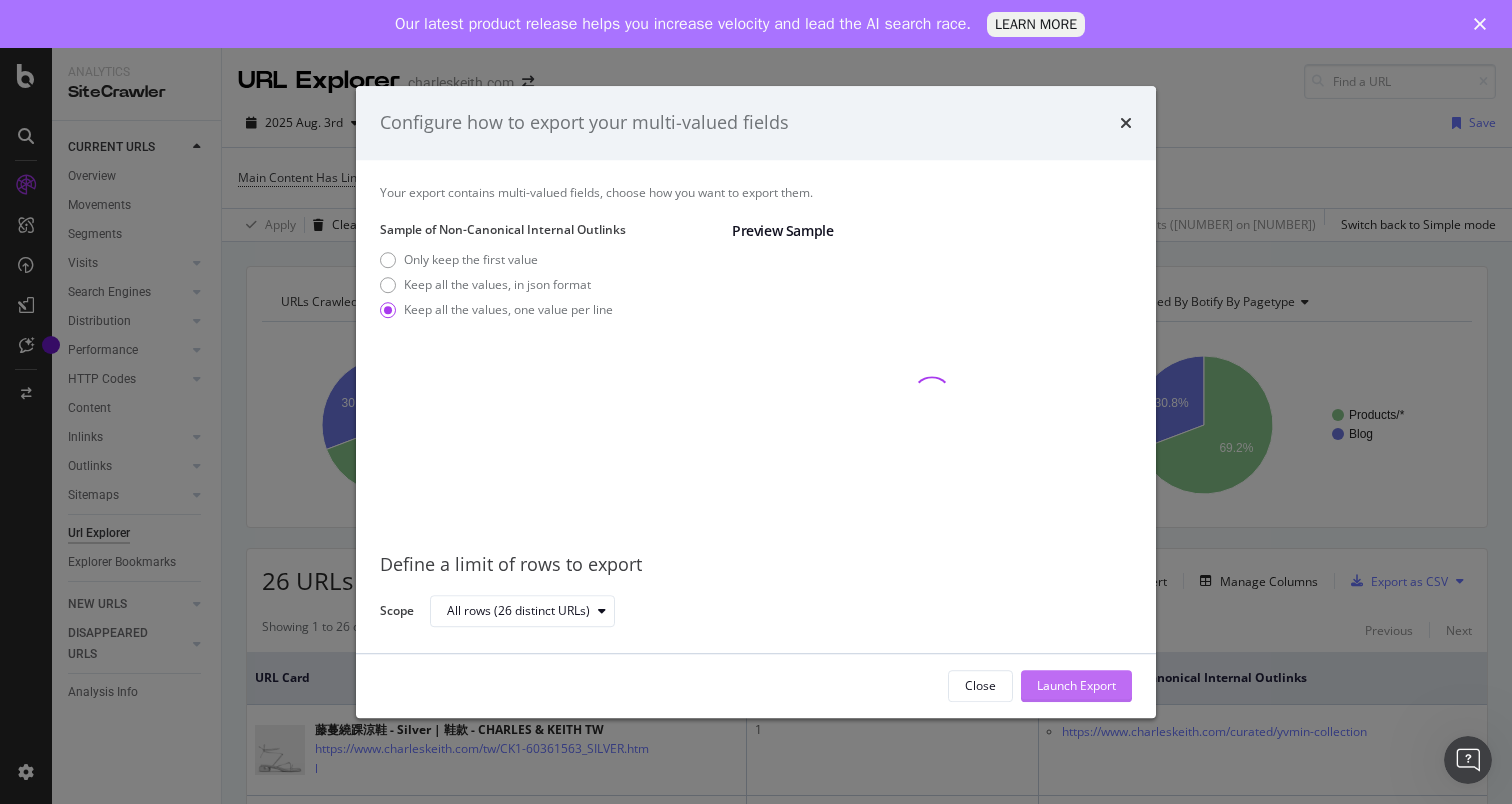 click on "Launch Export" at bounding box center (1076, 685) 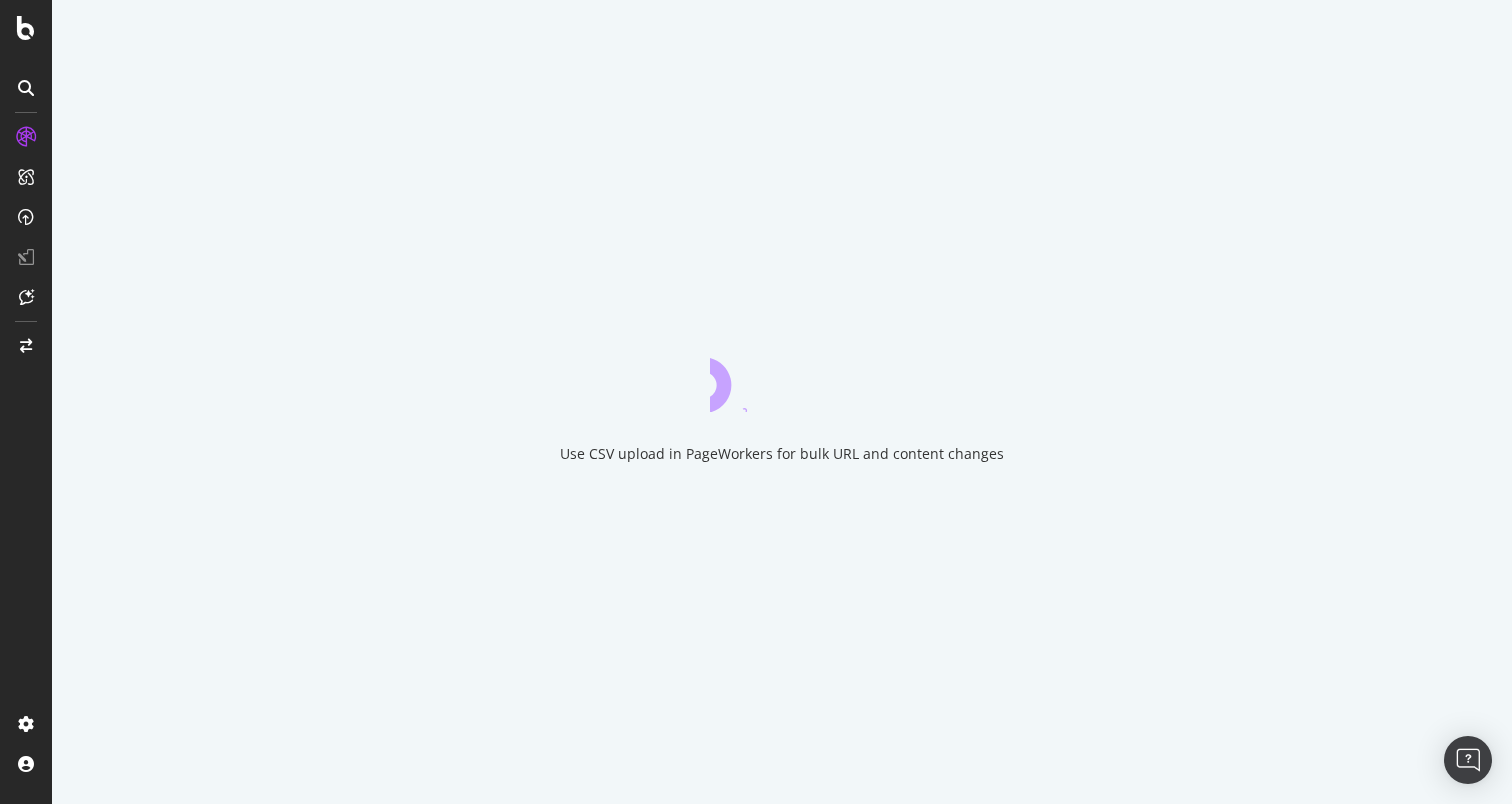 scroll, scrollTop: 0, scrollLeft: 0, axis: both 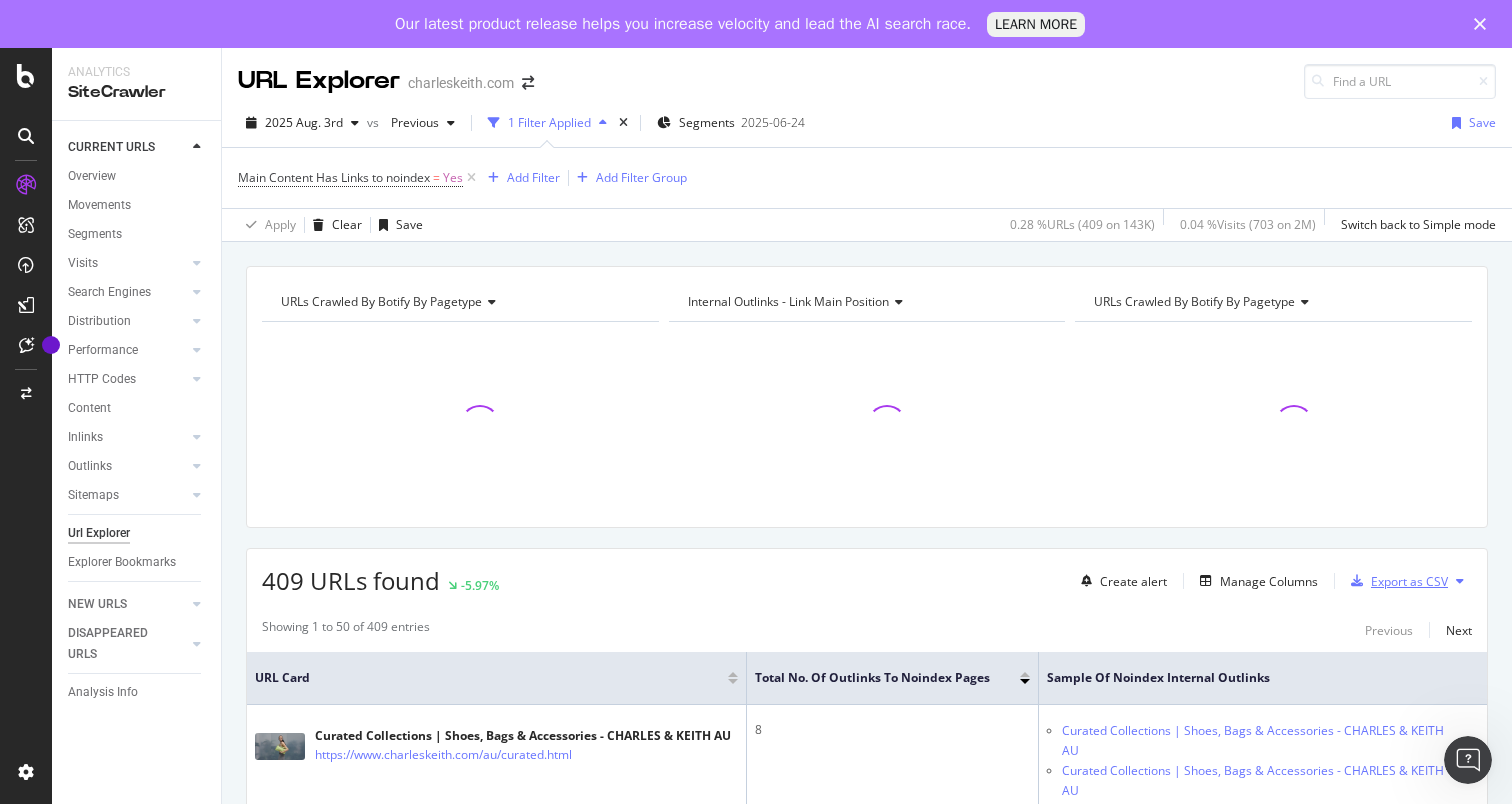 click on "Export as CSV" at bounding box center (1409, 581) 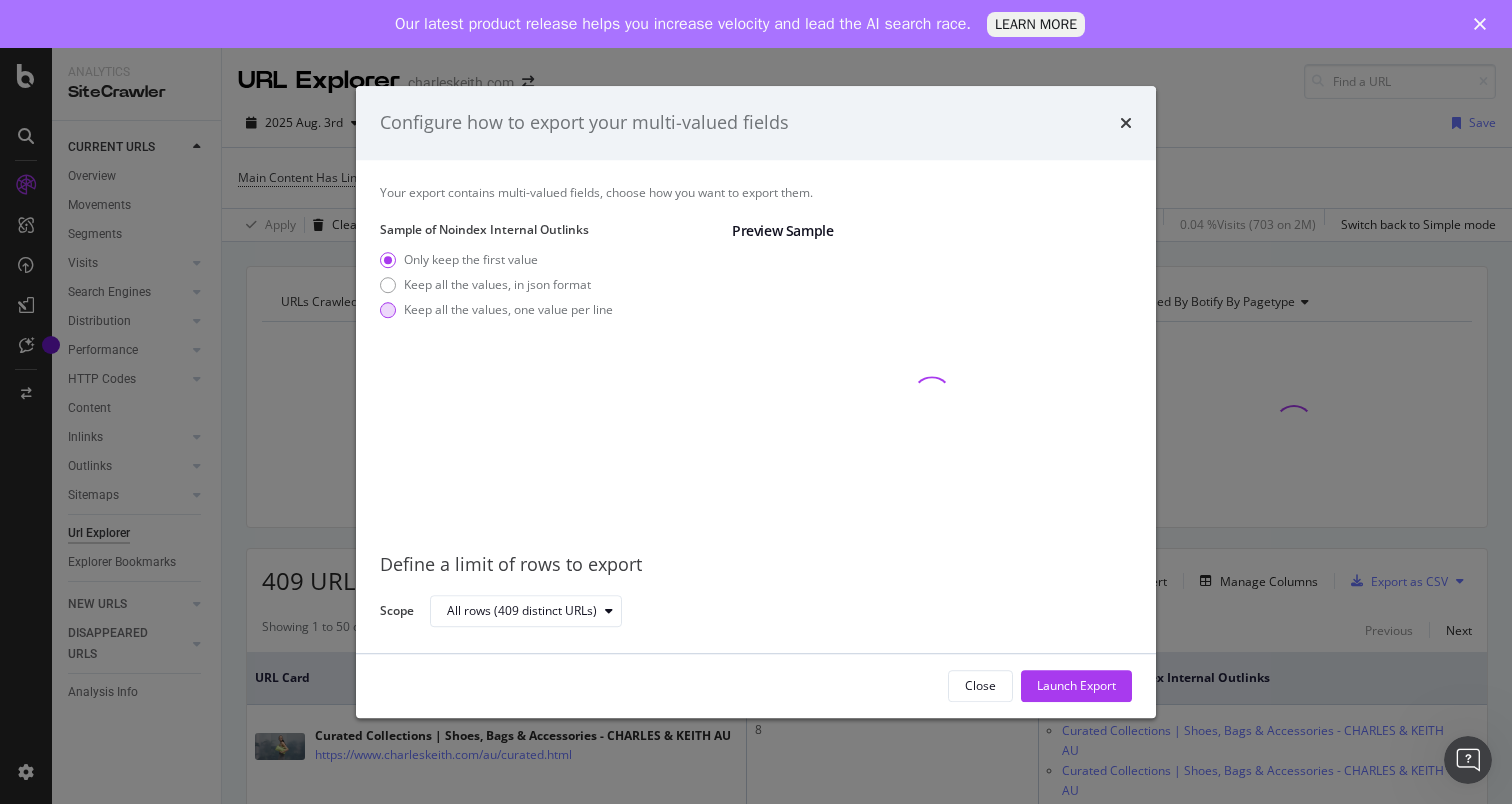 click on "Keep all the values, one value per line" at bounding box center (508, 309) 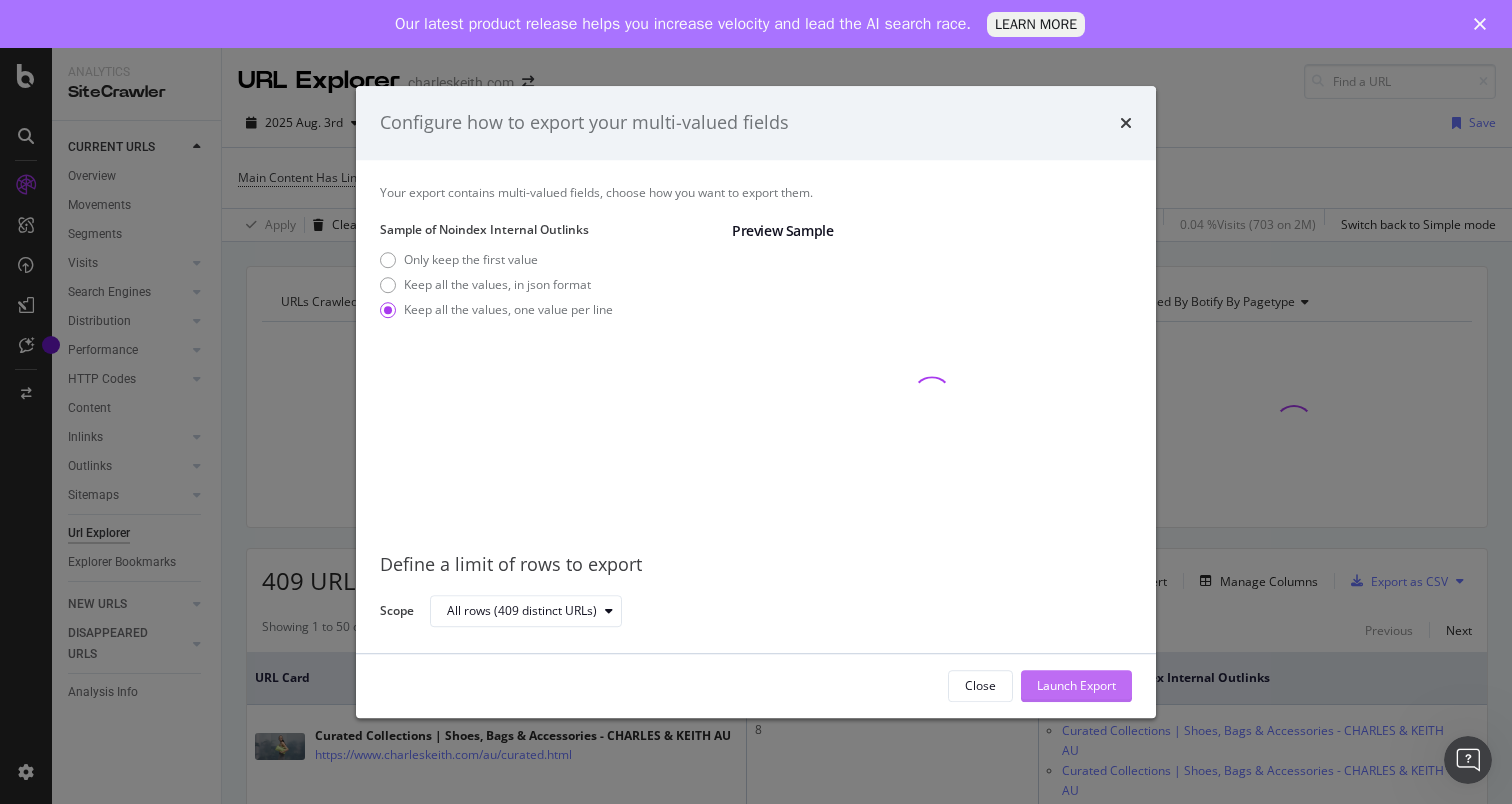 click on "Launch Export" at bounding box center (1076, 685) 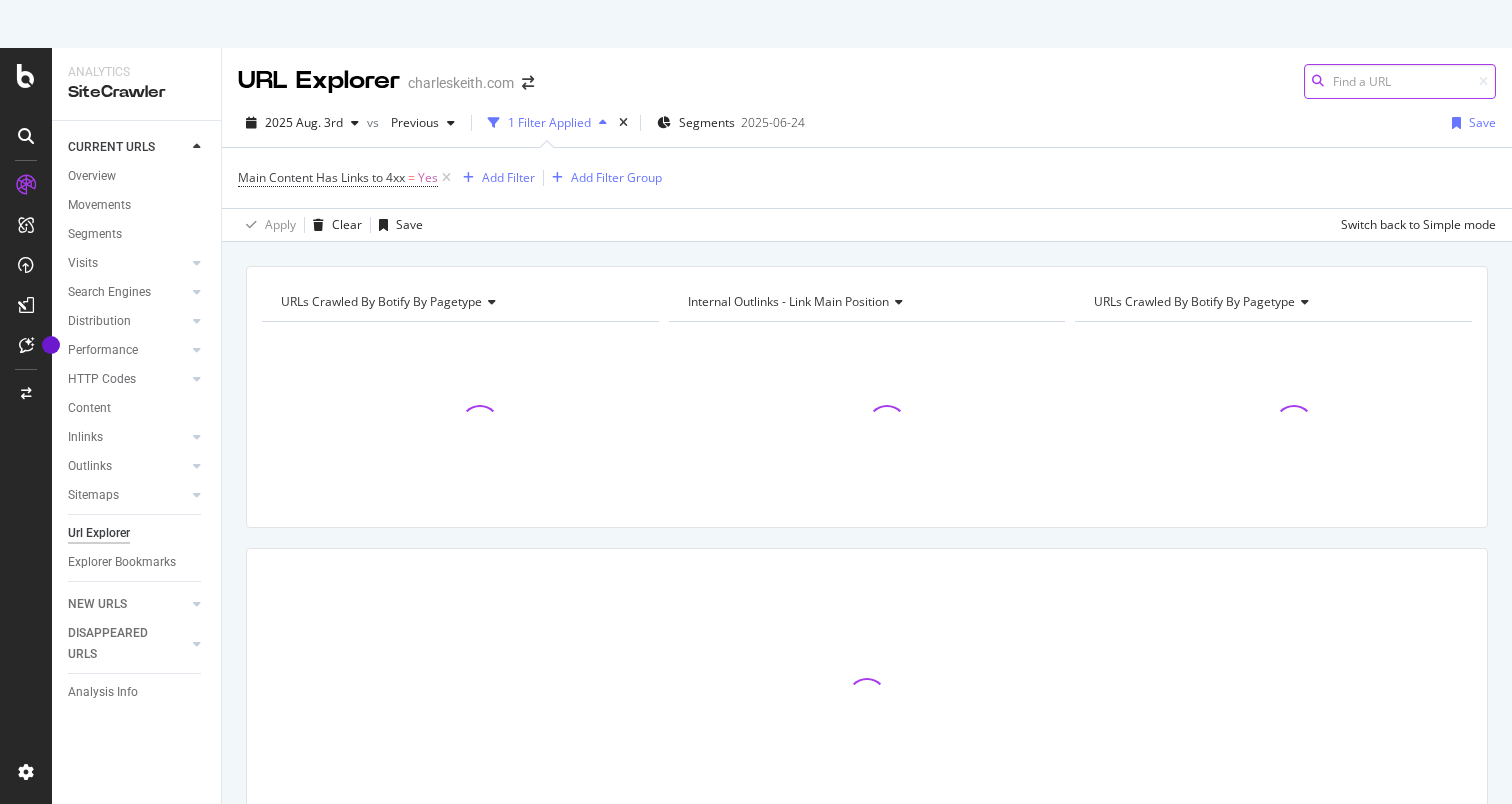 scroll, scrollTop: 0, scrollLeft: 0, axis: both 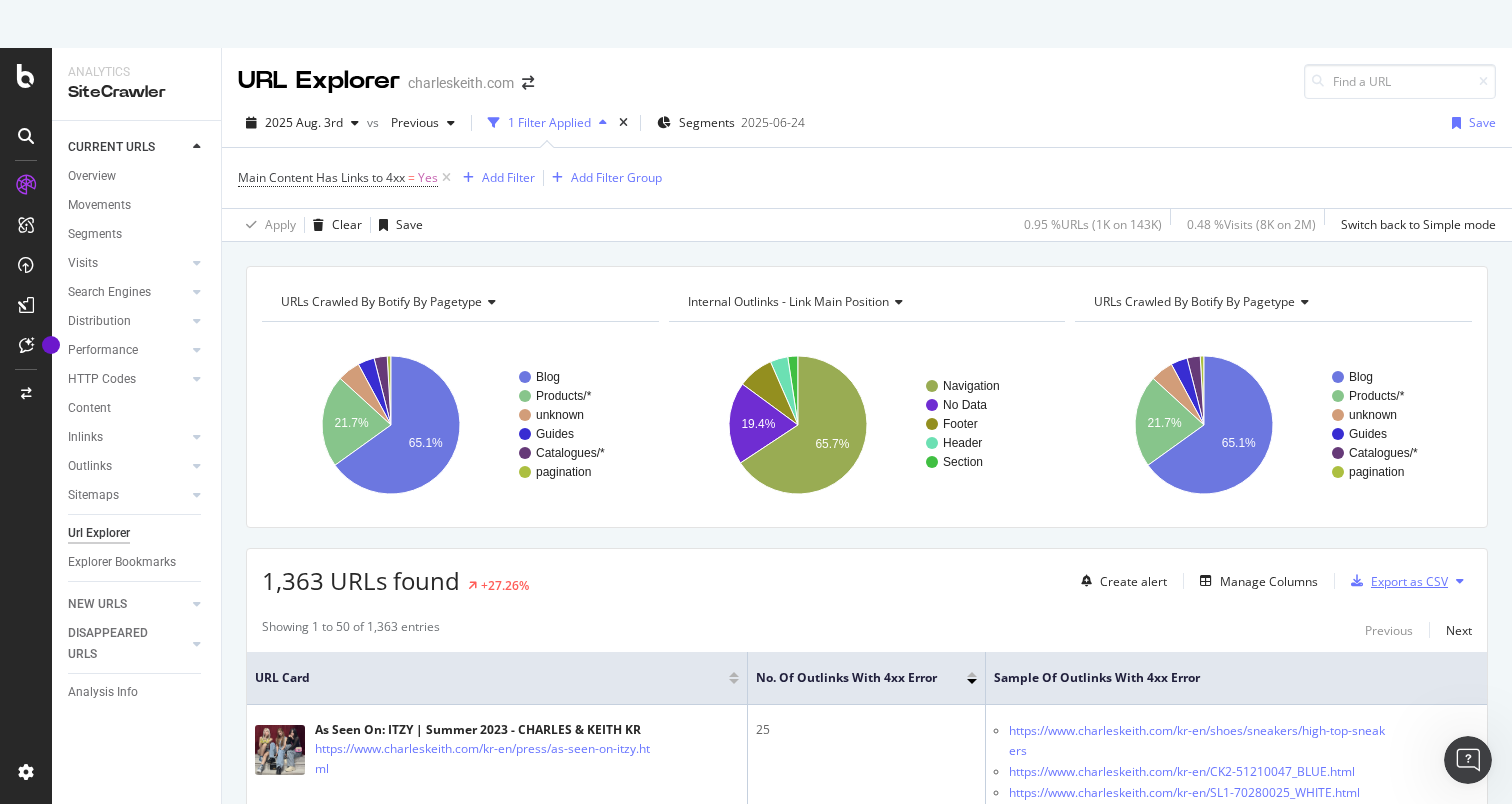 click on "Export as CSV" at bounding box center [1409, 581] 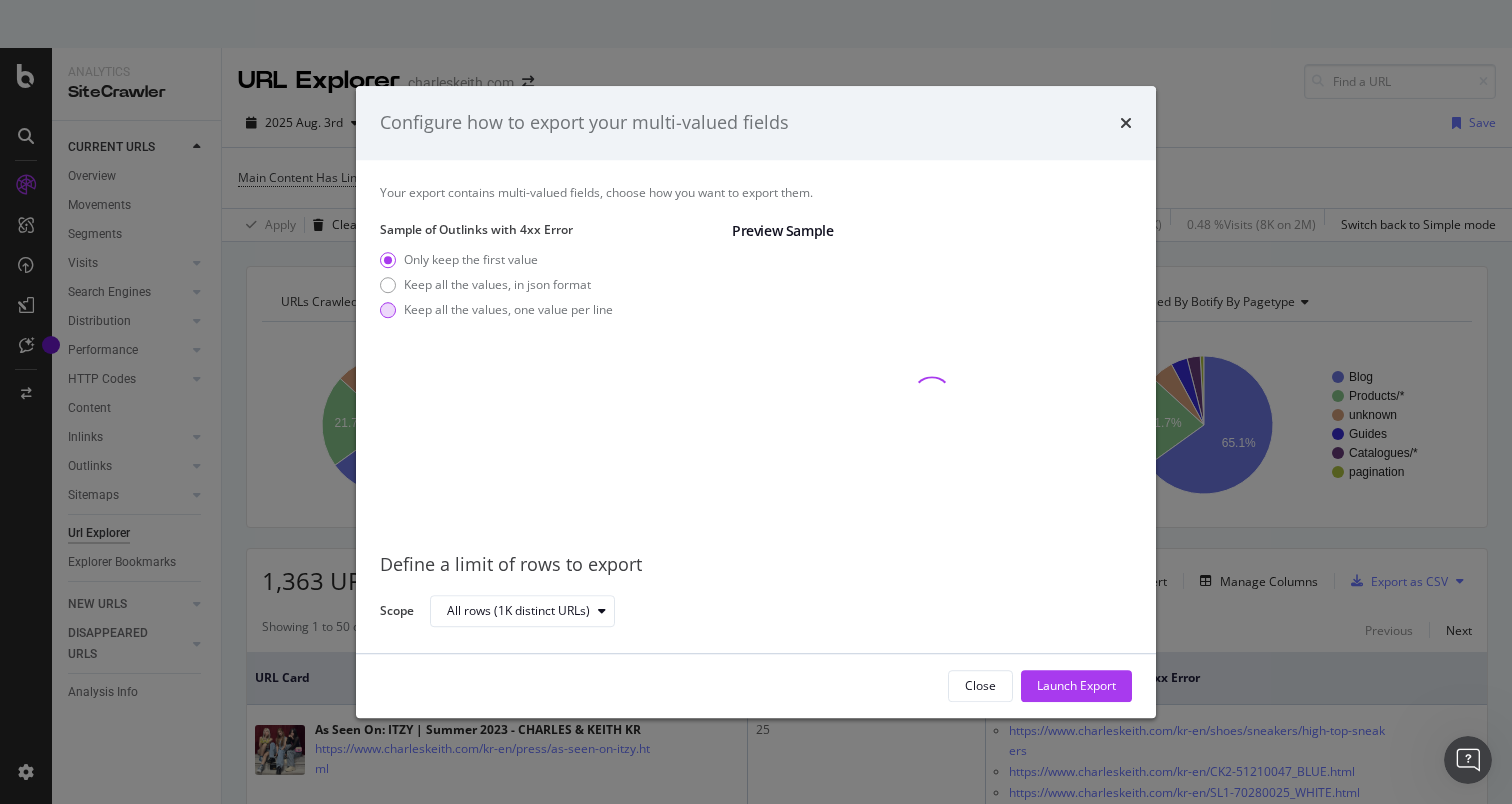 click on "Keep all the values, one value per line" at bounding box center (508, 309) 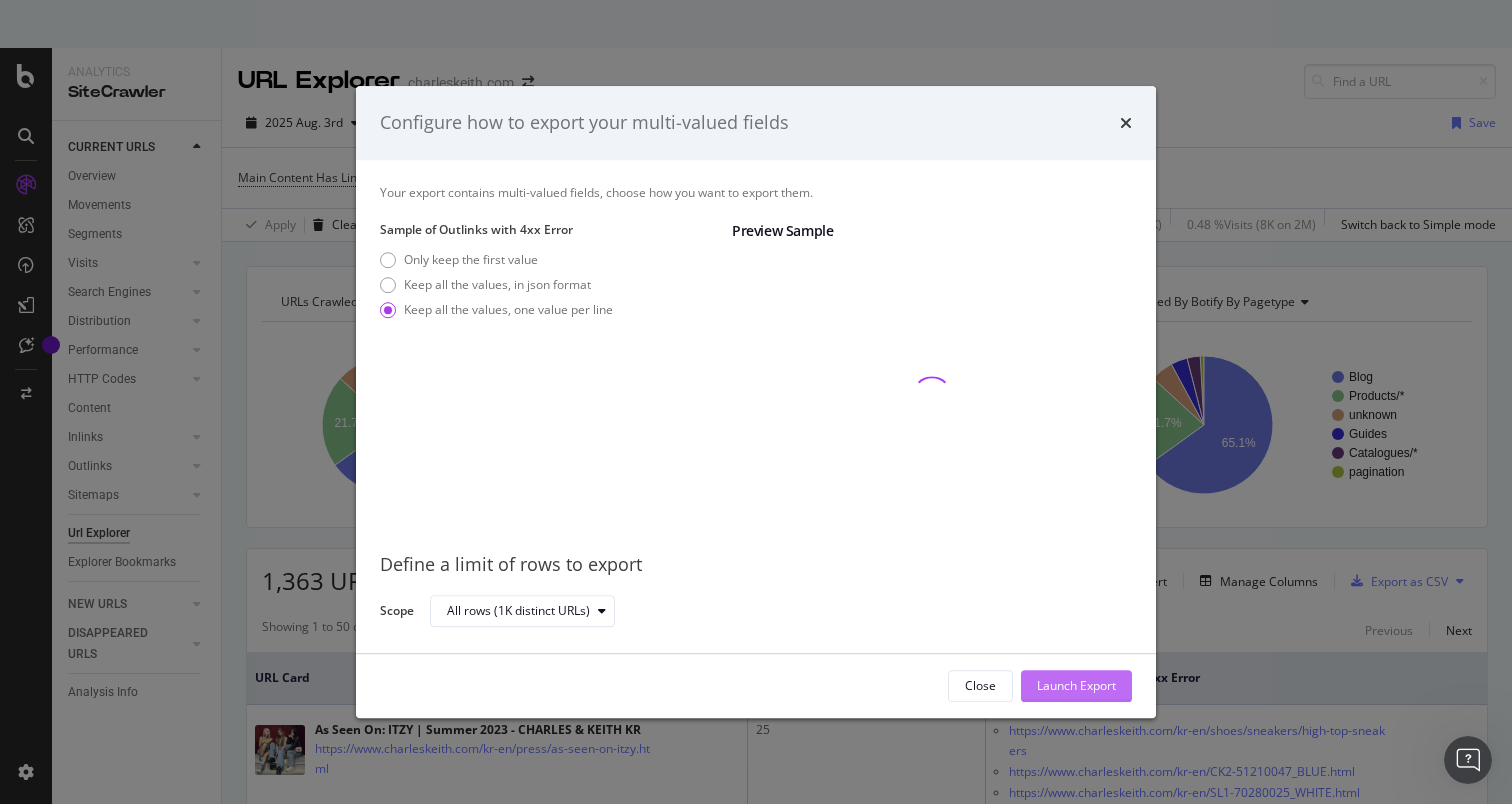 click on "Launch Export" at bounding box center (1076, 686) 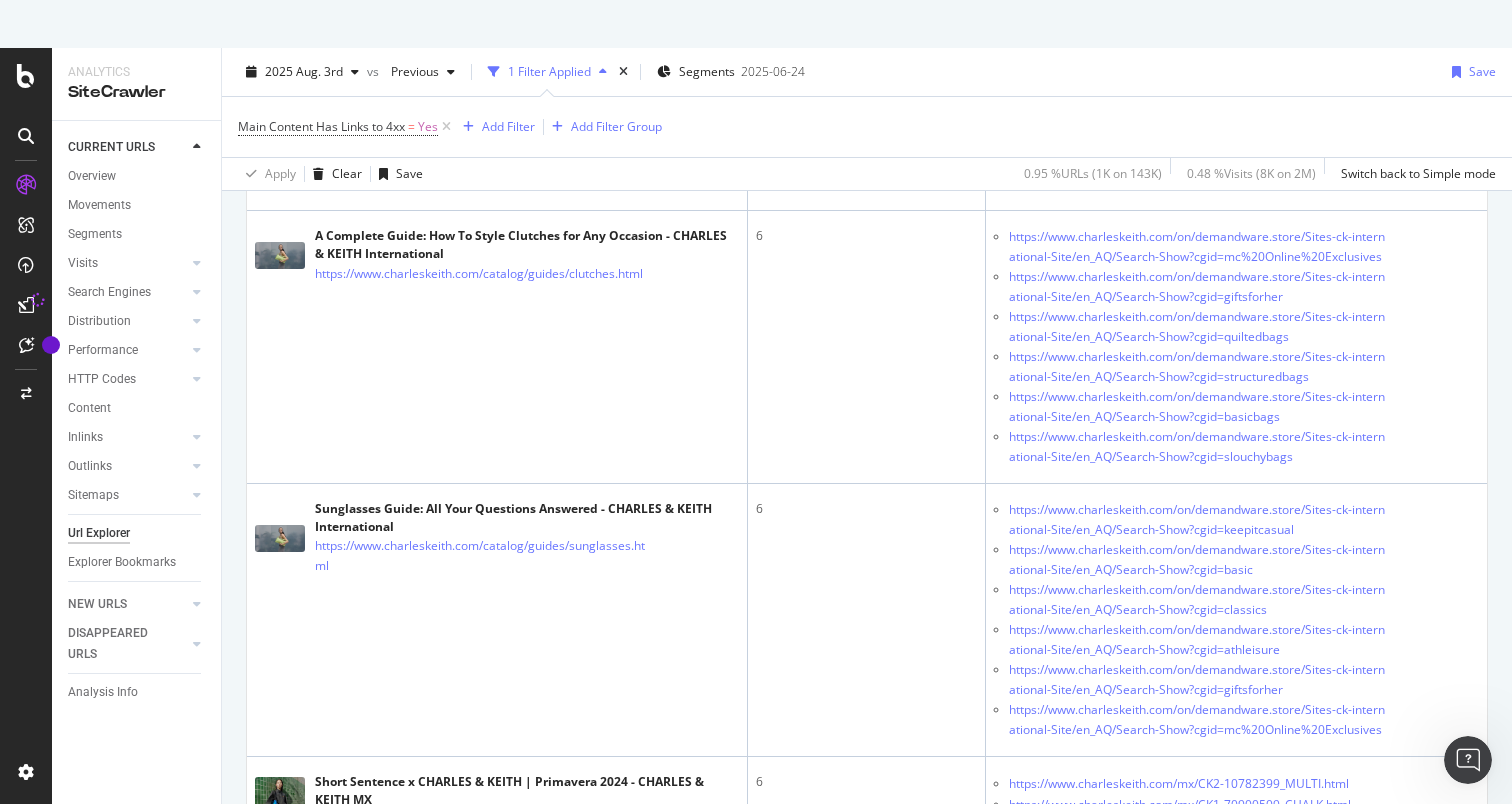 scroll, scrollTop: 0, scrollLeft: 0, axis: both 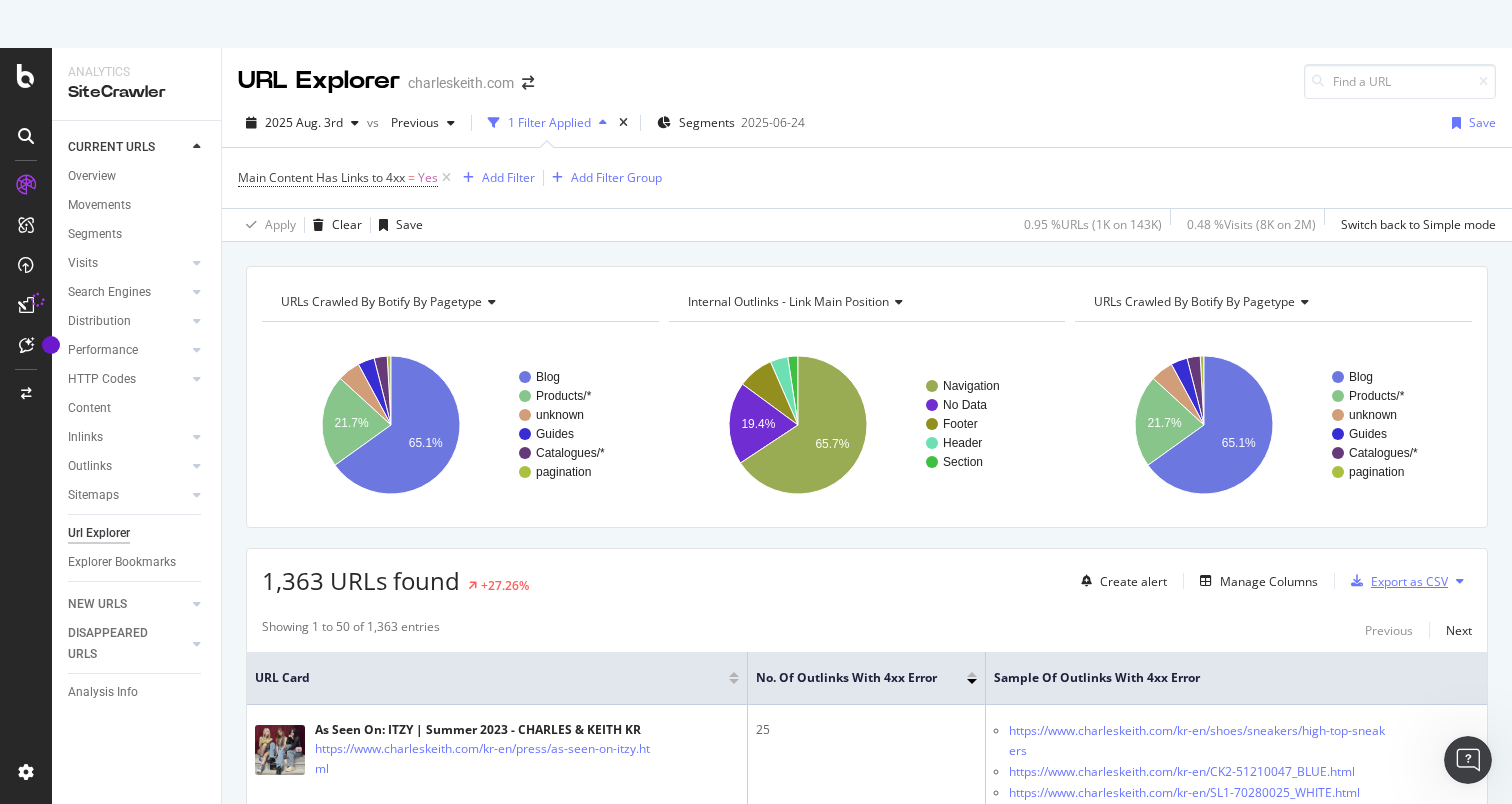 click on "Export as CSV" at bounding box center [1409, 581] 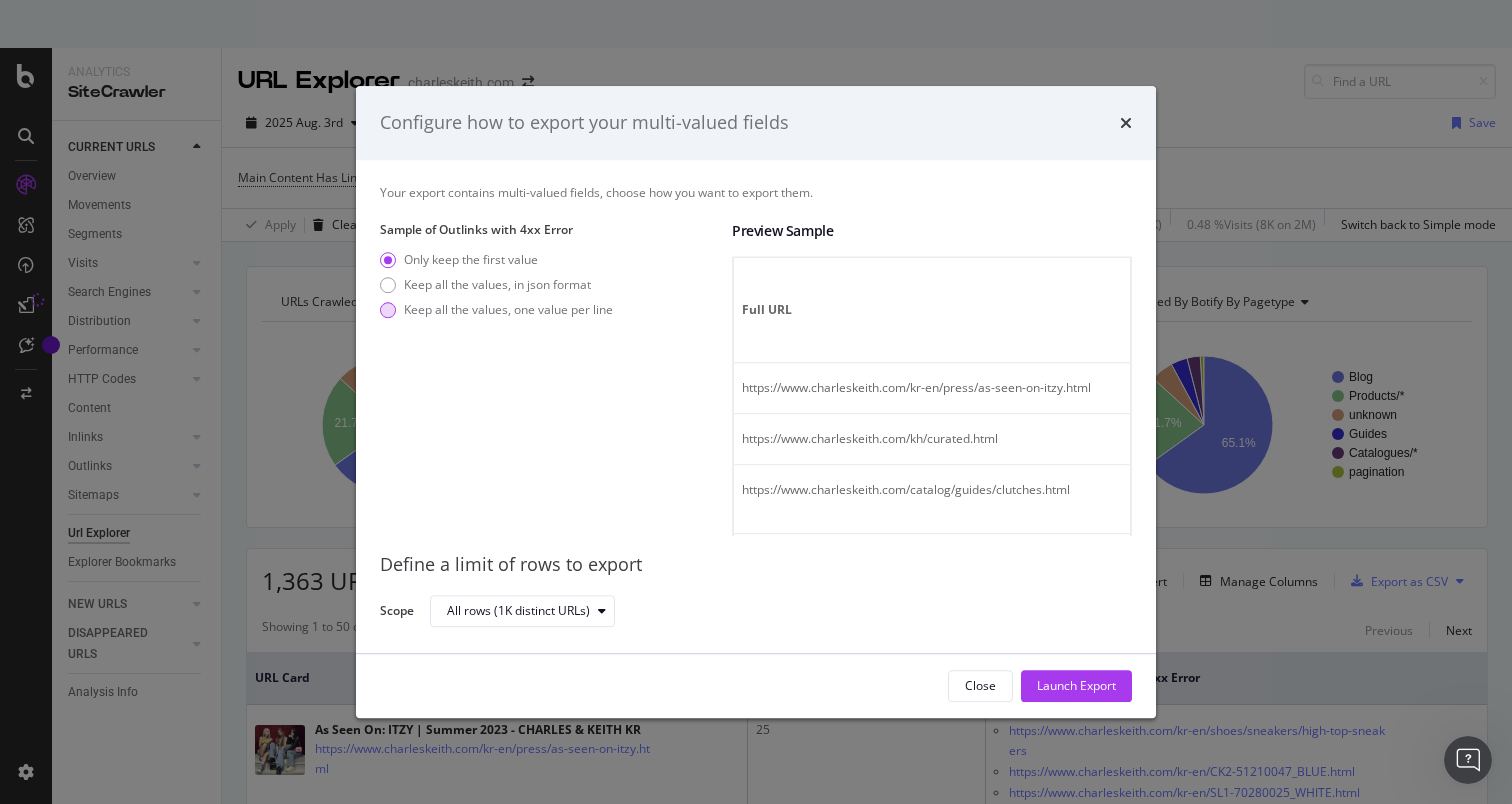 click on "Keep all the values, one value per line" at bounding box center [508, 309] 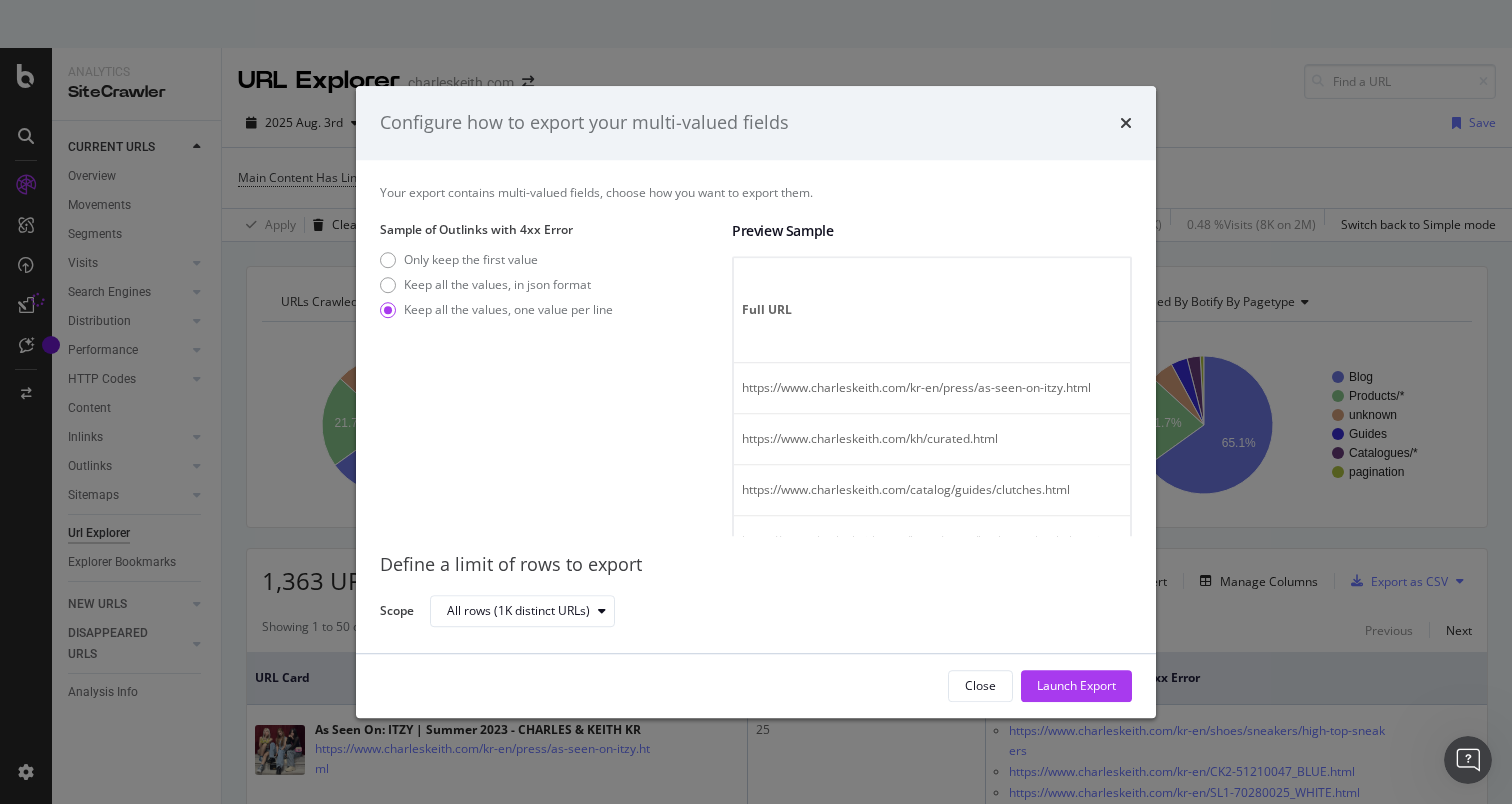click on "Configure how to export your multi-valued fields Your export contains multi-valued fields, choose how you want to export them. Sample of Outlinks with 4xx Error Only keep the first value Keep all the values, in json format Keep all the values, one value per line Preview Sample Full URL  No. of Outlinks with 4xx Error 4xx Nb No. of Outlinks with 4xx Error 4xx Urls https://www.charleskeith.com/kr-en/press/as-seen-on-itzy.html 25 https://www.charleskeith.com/kr-en/shoes/sneakers/high-top-sneakers https://www.charleskeith.com/kh/curated.html 7 https://www.charleskeith.com/kh/search?cgid=summersandals https://www.charleskeith.com/catalog/guides/clutches.html 6 https://www.charleskeith.com/on/demandware.store/Sites-ck-international-Site/en_AQ/Search-Show?cgid=mc%20Online%20Exclusives https://www.charleskeith.com/kr-en/press/back-to-school-shopping-list.html 6 https://www.charleskeith.com/kr-en/CK2-40271176_CHALK.html https://www.charleskeith.com/us-es/press/short-sentence.html 6 6 6 5 5 5 5 5 5 5 5 5 5 5 4 4 4 4 4" at bounding box center (756, 402) 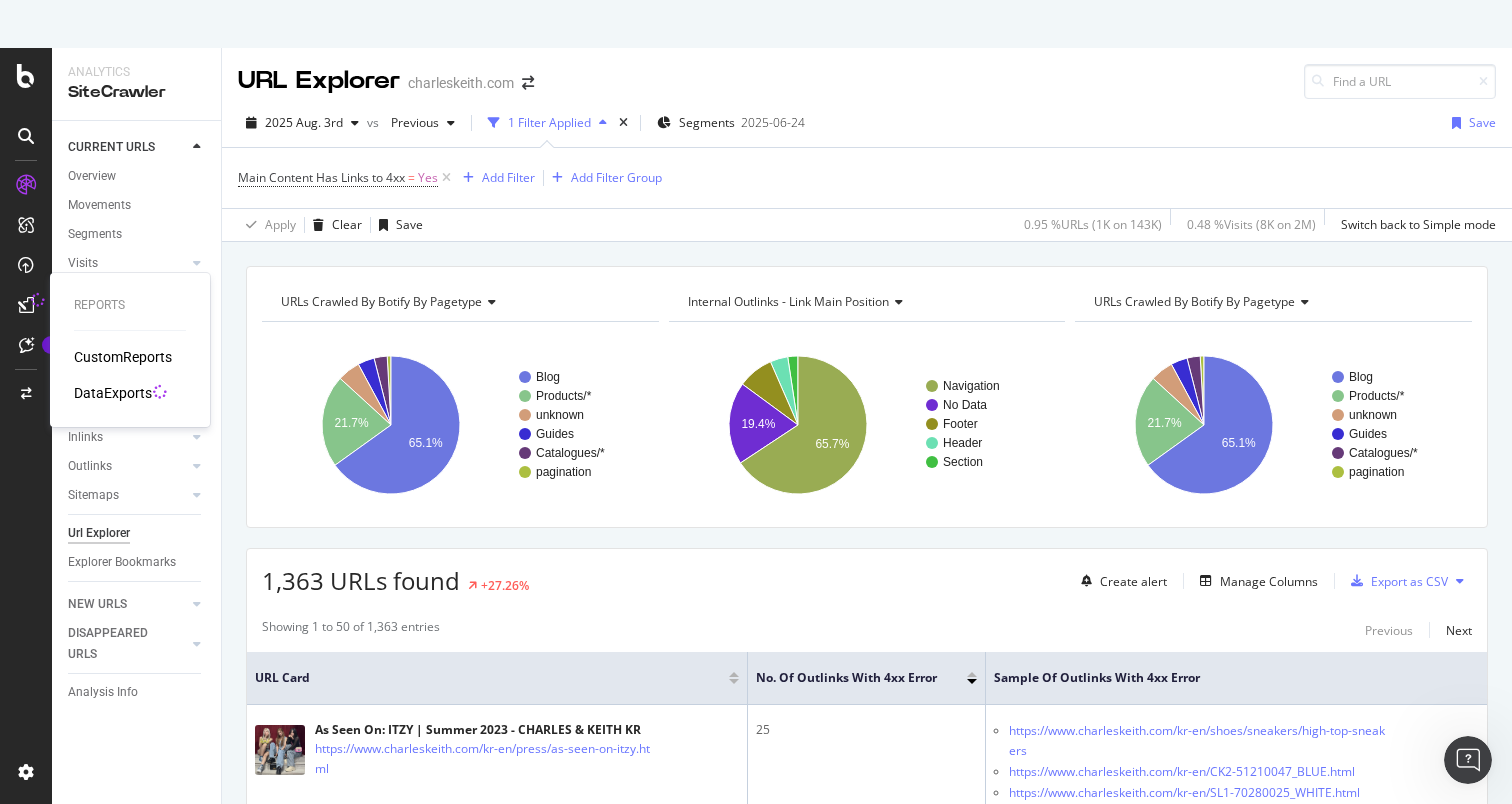 click at bounding box center [26, 305] 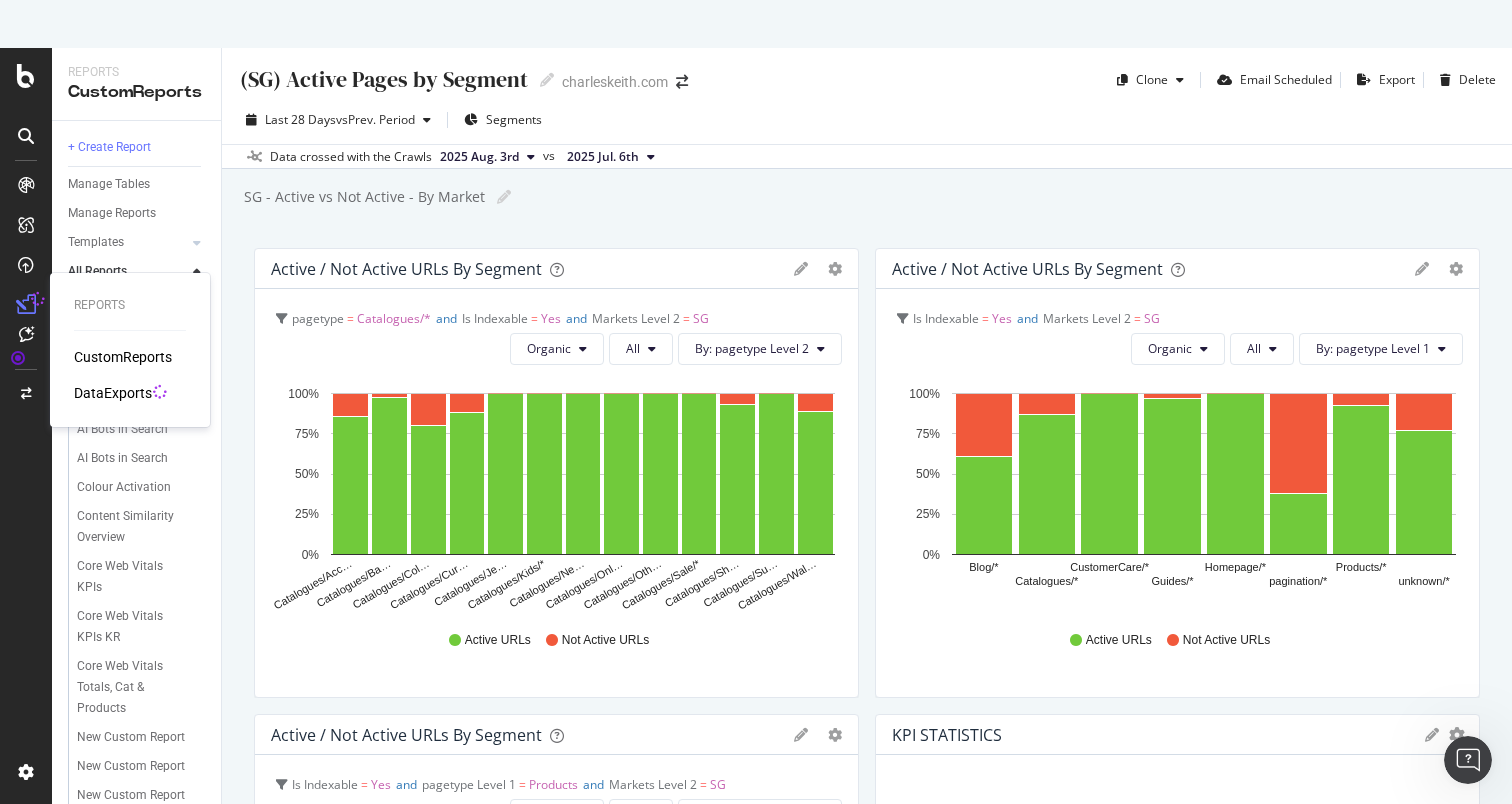 click on "DataExports" at bounding box center [113, 393] 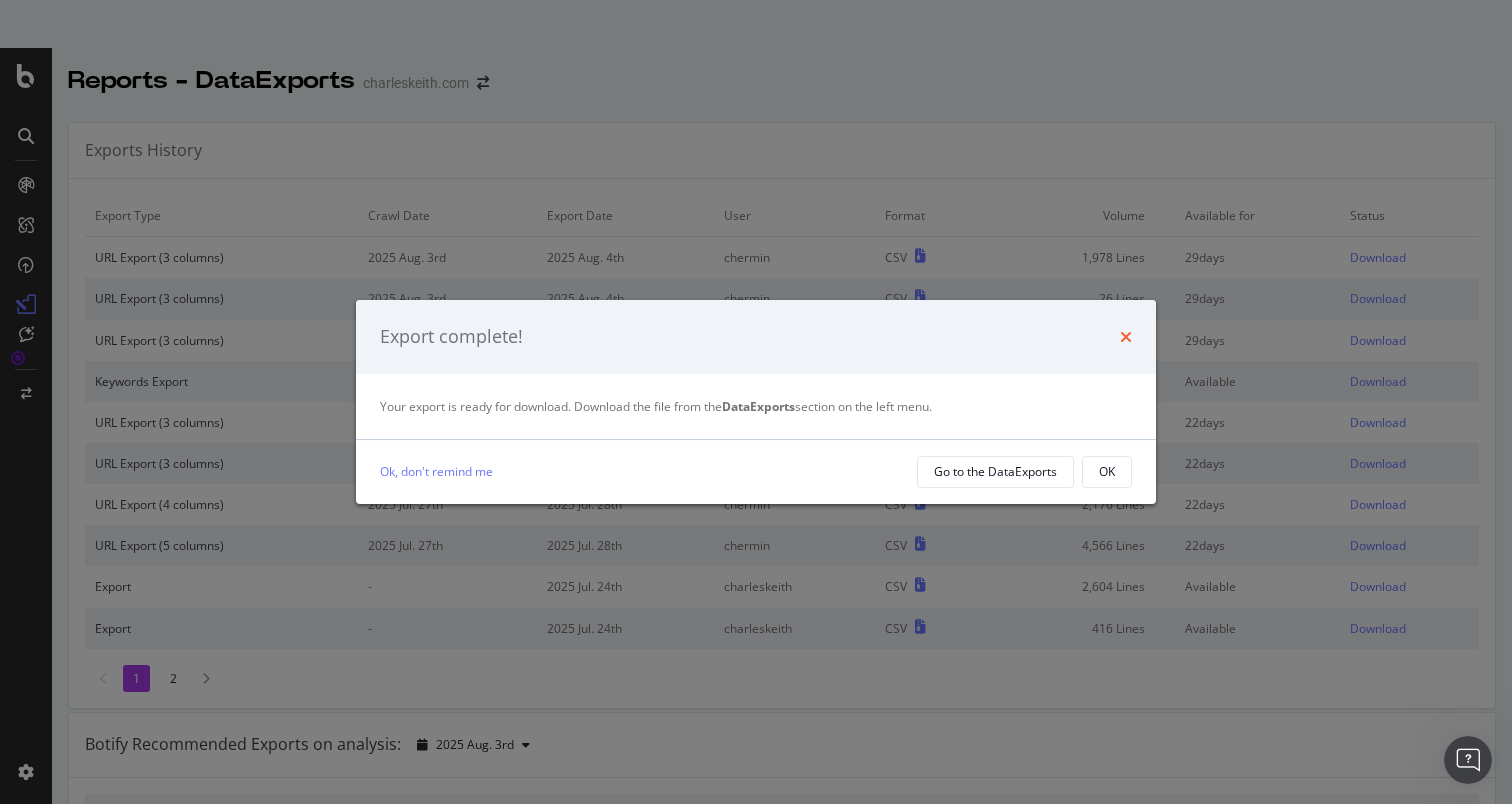click at bounding box center (1126, 337) 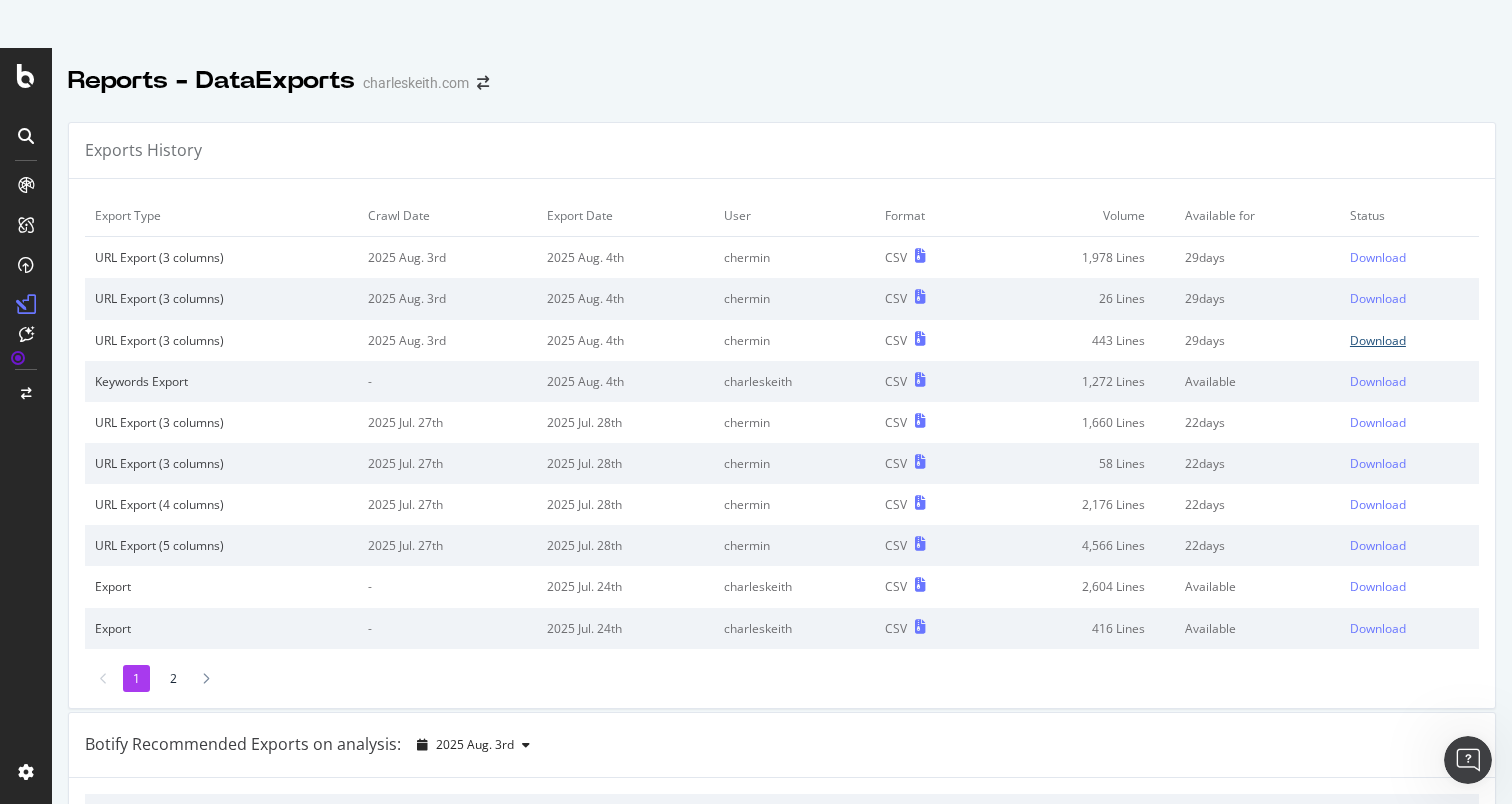 click on "Download" at bounding box center (1378, 340) 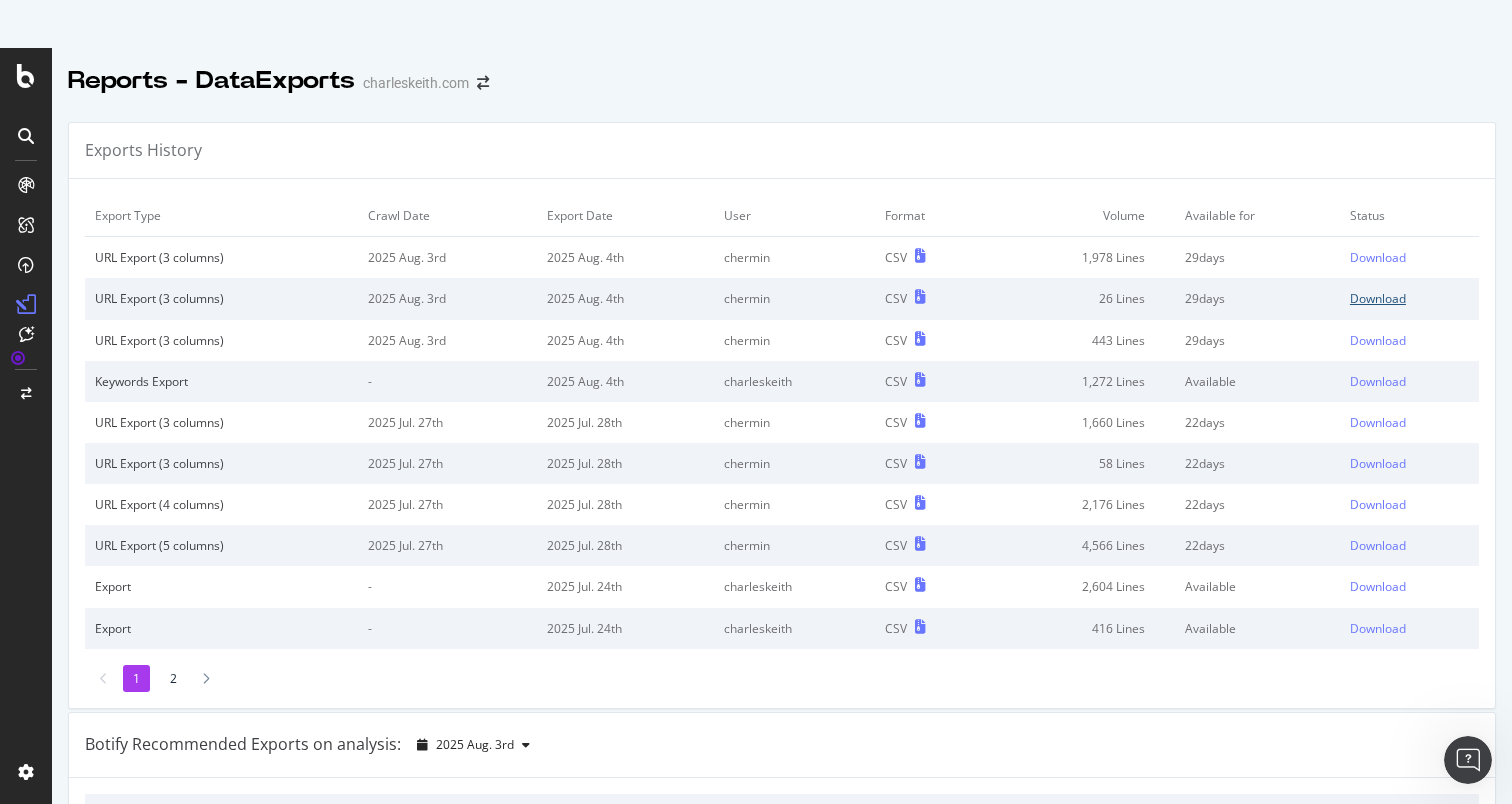 click on "Download" at bounding box center [1378, 298] 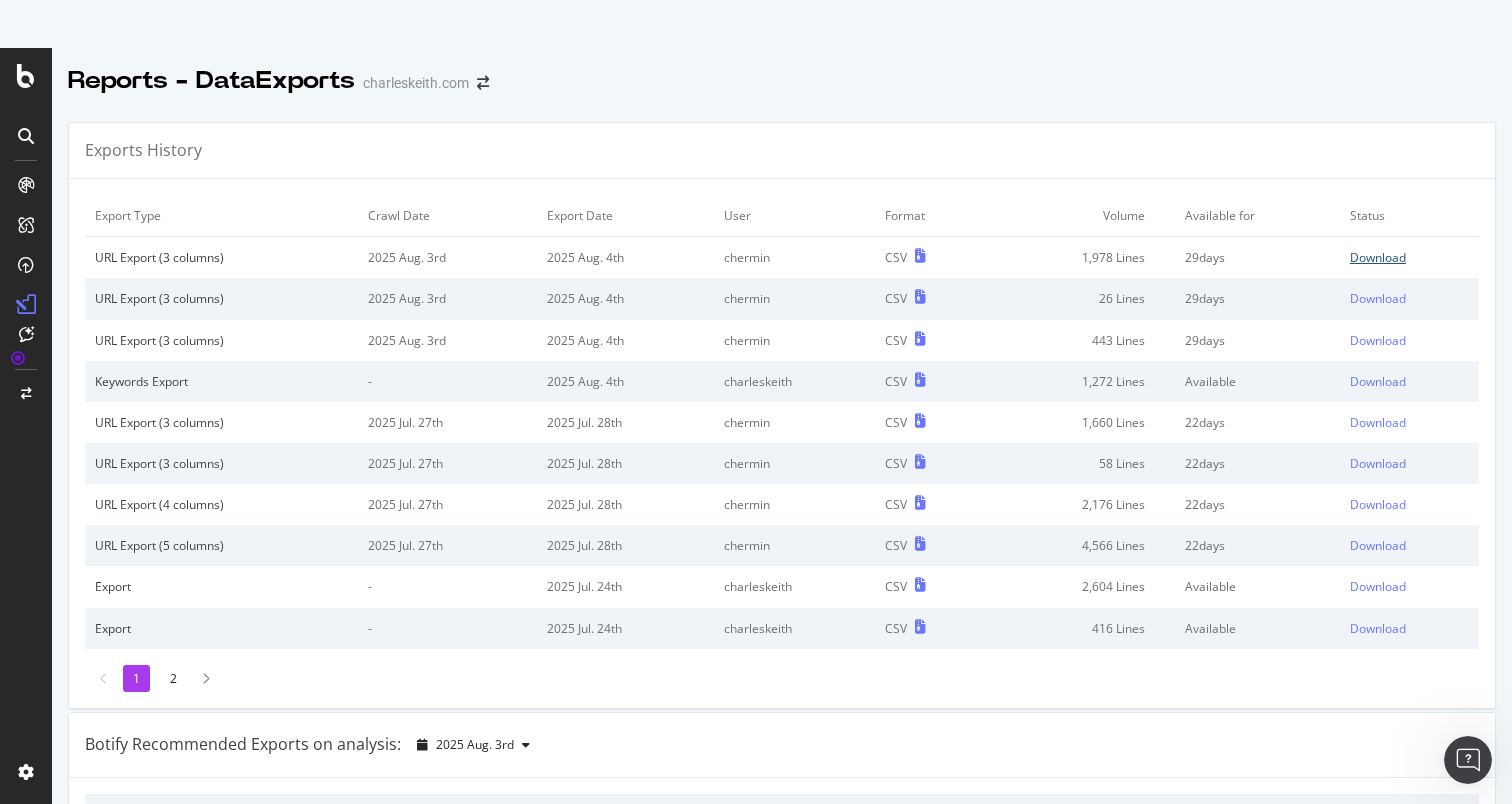 click on "Download" at bounding box center (1378, 257) 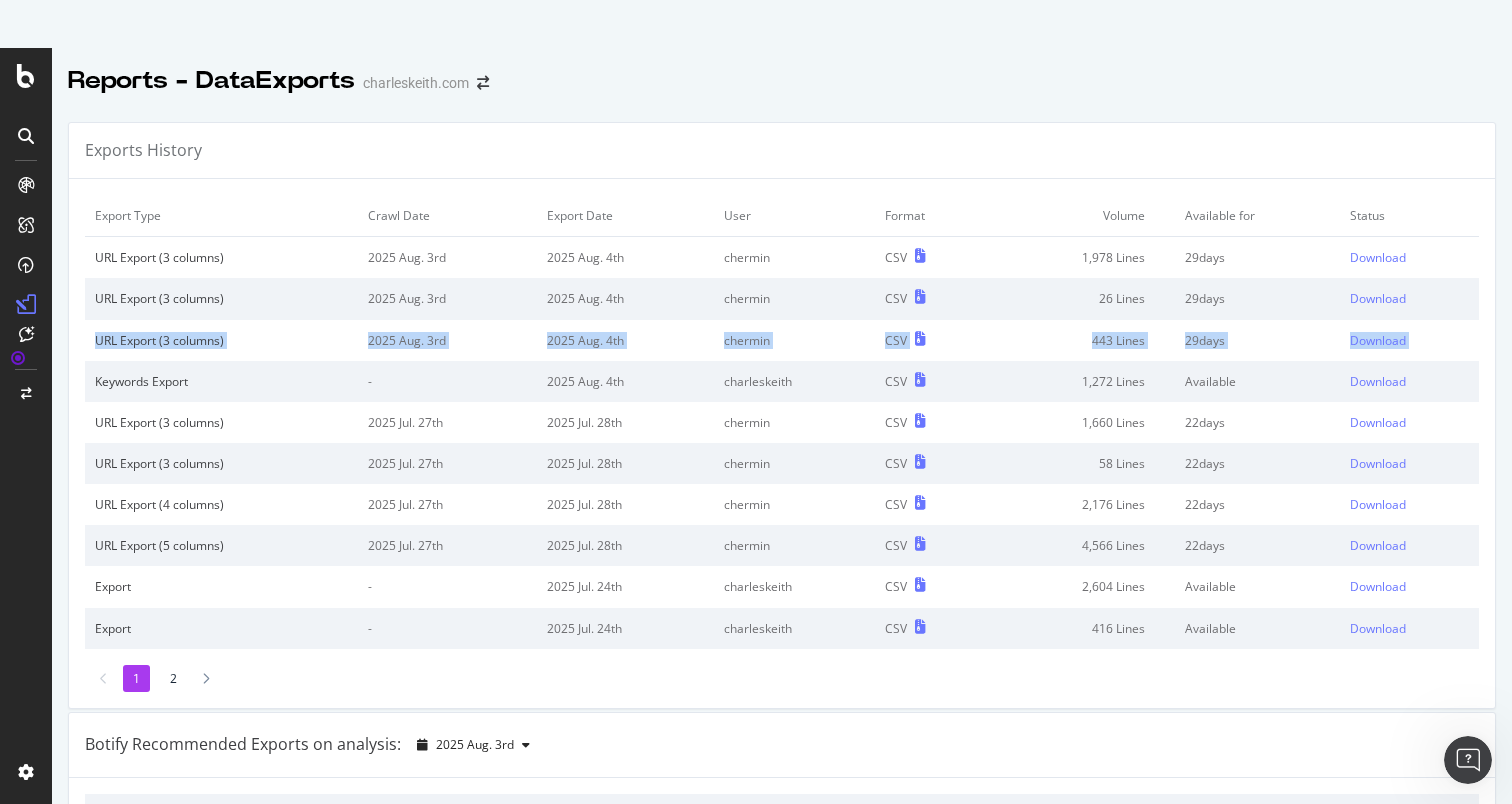 drag, startPoint x: 269, startPoint y: 380, endPoint x: 1448, endPoint y: 319, distance: 1180.577 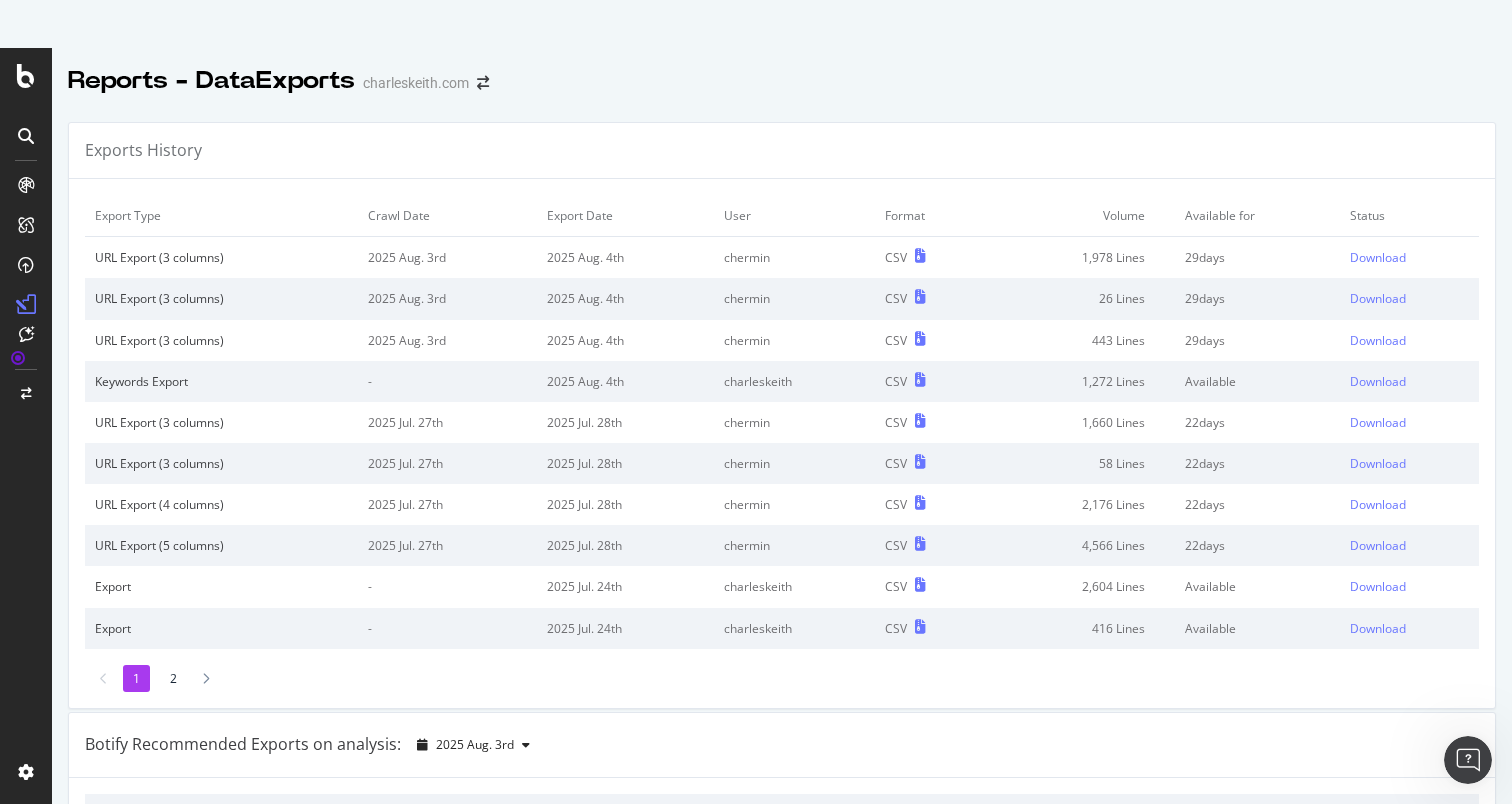 click on "Export Type Crawl Date Export Date User Format Volume Available for Status URL Export (3 columns) 2025 Aug. 3rd 2025 Aug. 4th chermin CSV 1,978 Lines 29  days Download URL Export (3 columns) 2025 Aug. 3rd 2025 Aug. 4th chermin CSV 26 Lines 29  days Download URL Export (3 columns) 2025 Aug. 3rd 2025 Aug. 4th chermin CSV 443 Lines 29  days Download Keywords Export - 2025 Aug. 4th charleskeith CSV 1,272 Lines Available Download URL Export (3 columns) 2025 Jul. 27th 2025 Jul. 28th chermin CSV 1,660 Lines 22  days Download URL Export (3 columns) 2025 Jul. 27th 2025 Jul. 28th chermin CSV 58 Lines 22  days Download URL Export (4 columns) 2025 Jul. 27th 2025 Jul. 28th chermin CSV 2,176 Lines 22  days Download URL Export (5 columns) 2025 Jul. 27th 2025 Jul. 28th chermin CSV 4,566 Lines 22  days Download Export - 2025 Jul. 24th charleskeith CSV 2,604 Lines Available Download Export - 2025 Jul. 24th charleskeith CSV 416 Lines Available Download 1 2" at bounding box center [782, 443] 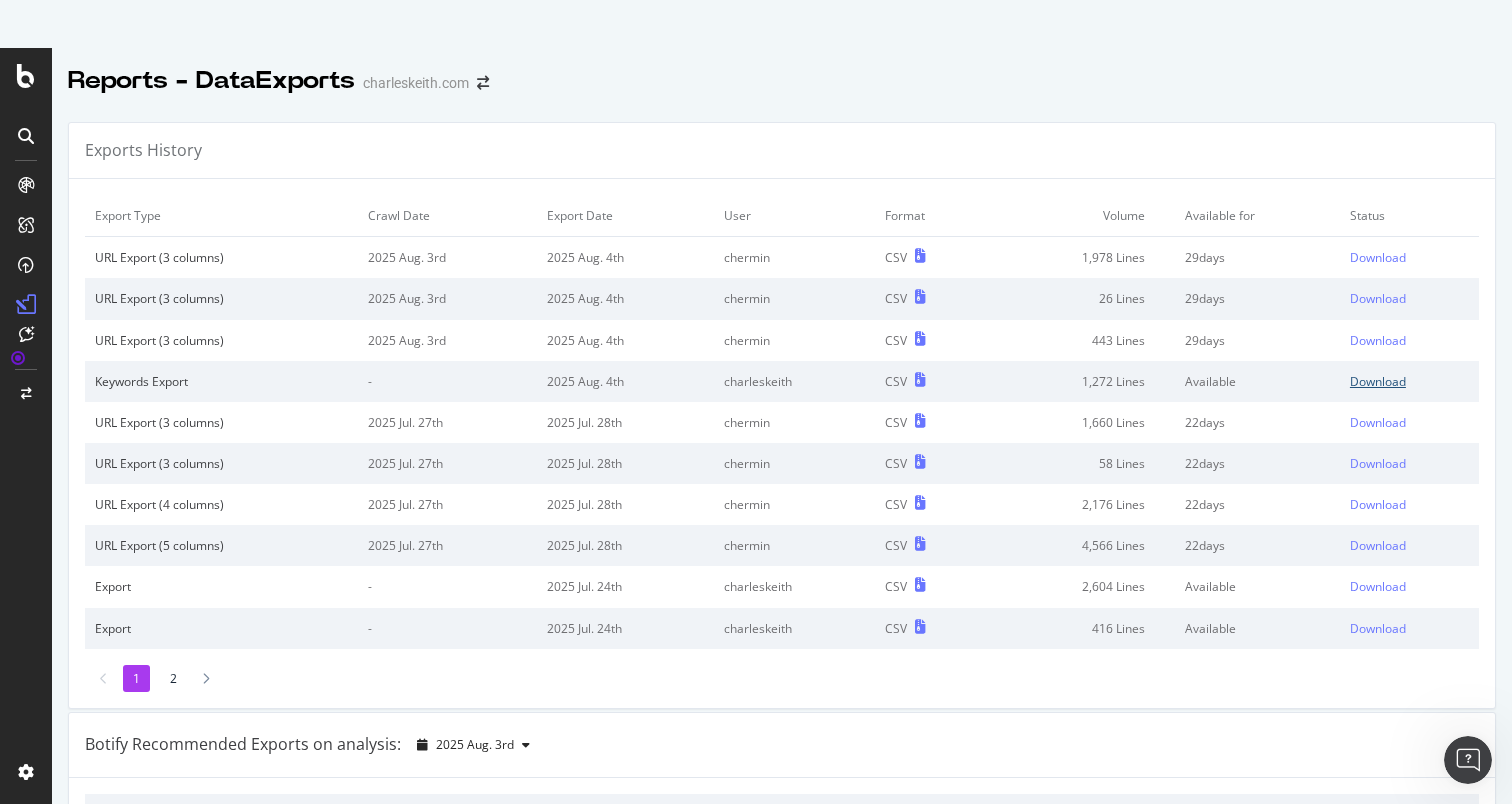 click on "Download" at bounding box center (1378, 381) 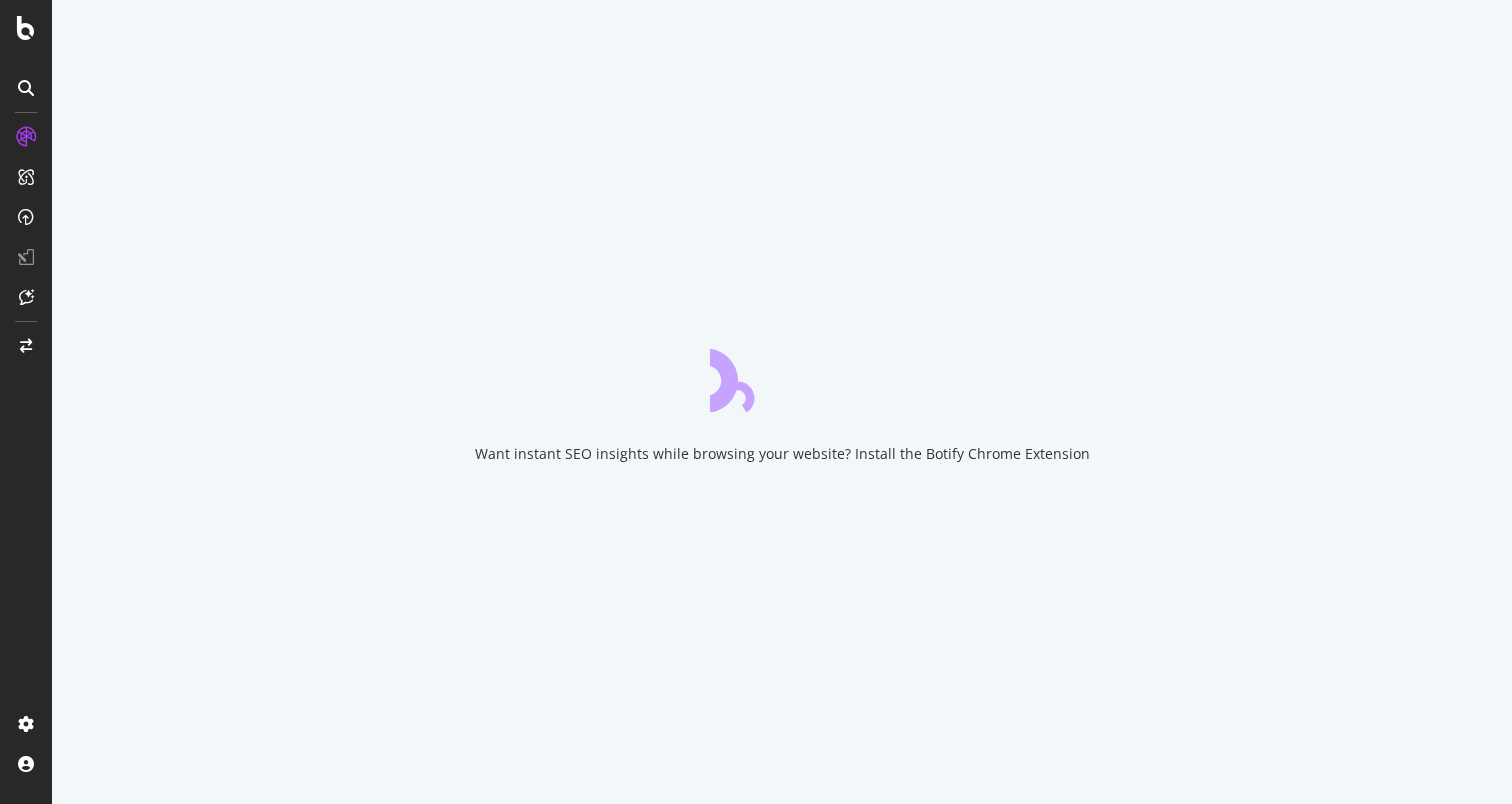 scroll, scrollTop: 0, scrollLeft: 0, axis: both 